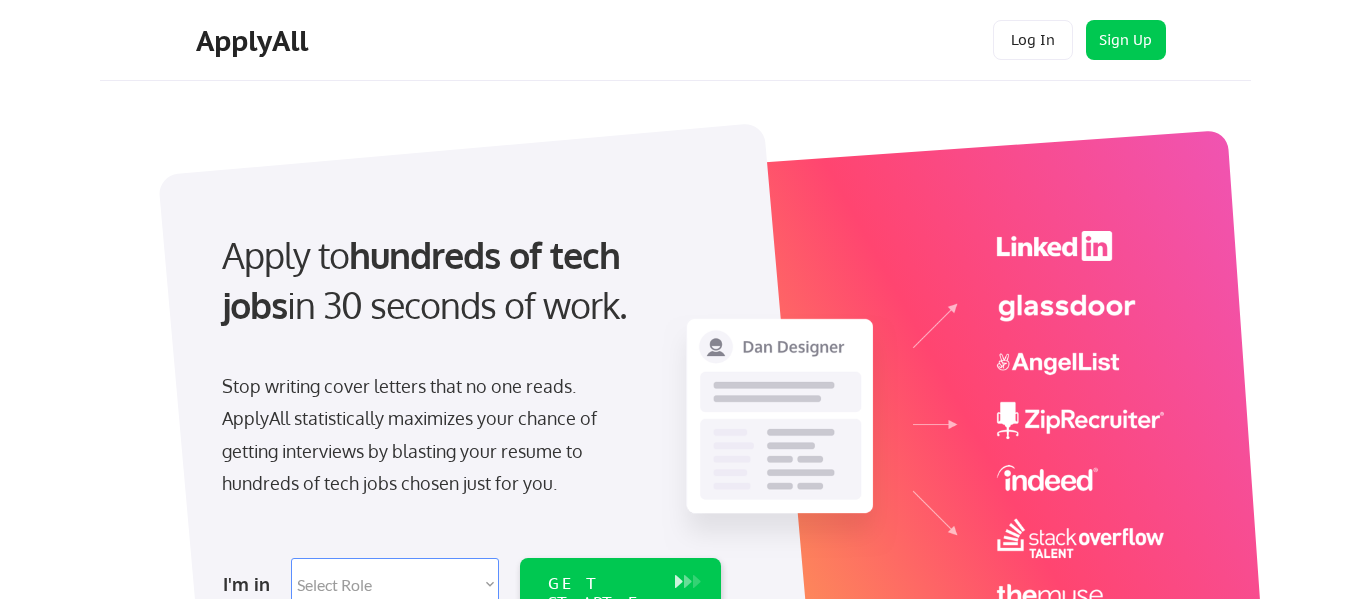scroll, scrollTop: 0, scrollLeft: 0, axis: both 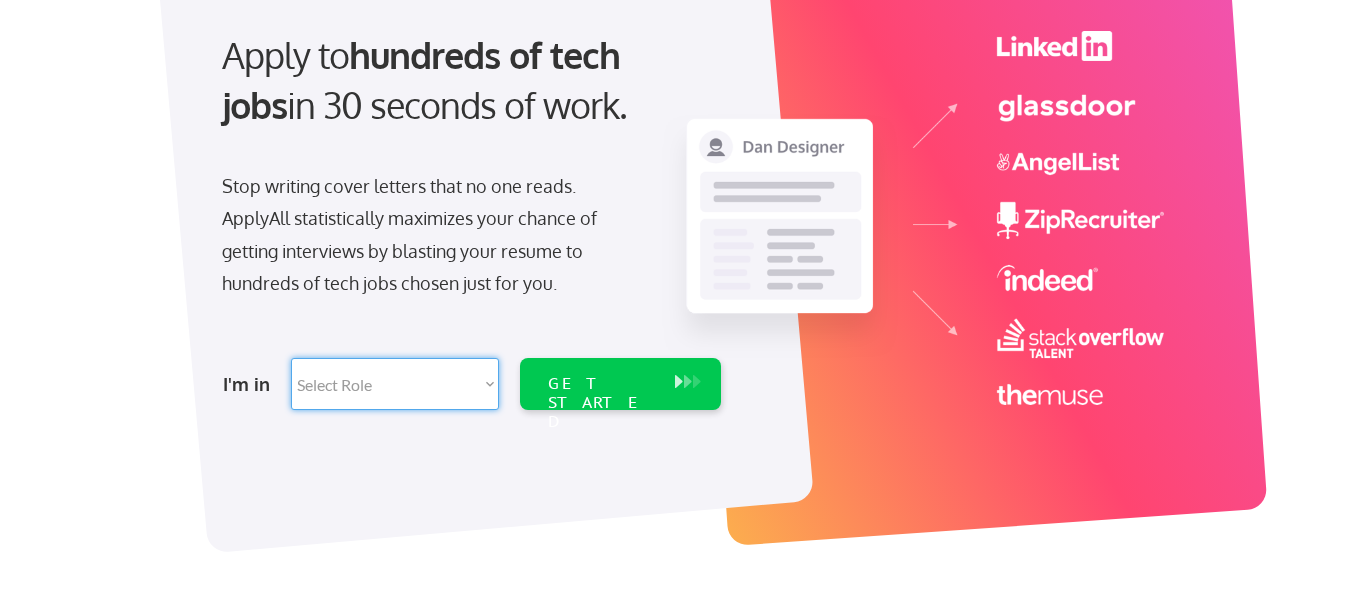 click on "Select Role Software Engineering Product Management Customer Success Sales UI/UX/Product Design Technical Project/Program Mgmt Marketing & Growth Data HR/Recruiting IT/Cybersecurity Tech Finance/Ops/Strategy Customer Support" at bounding box center (395, 384) 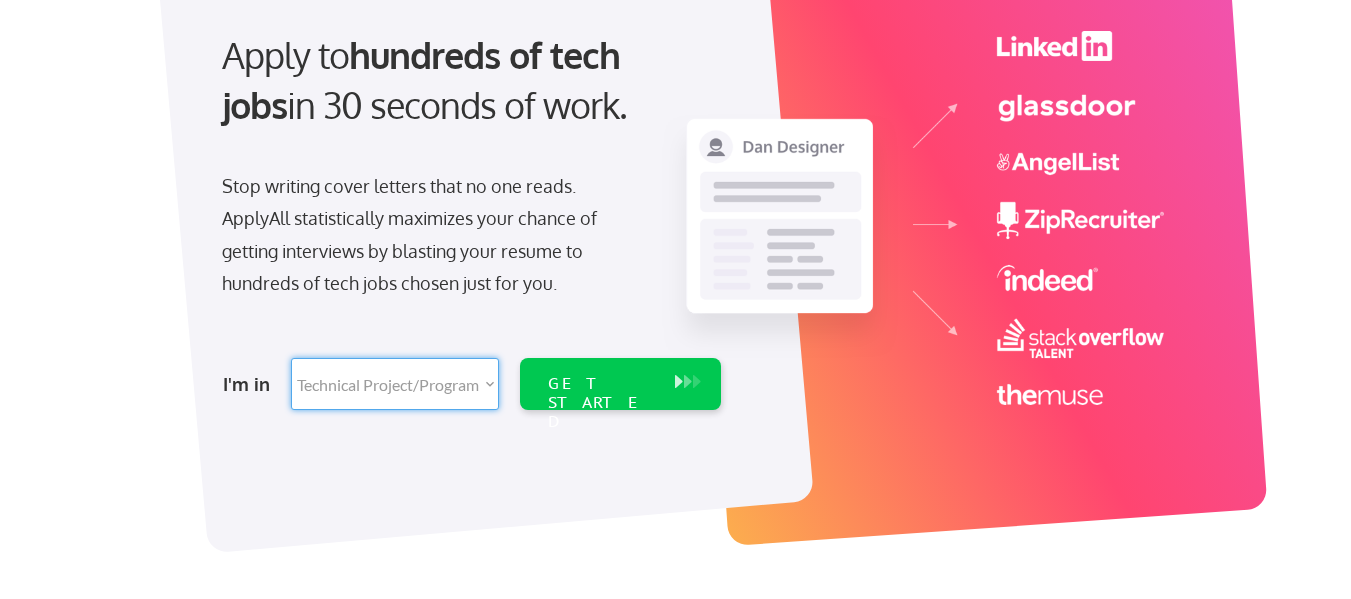 click on "Select Role Software Engineering Product Management Customer Success Sales UI/UX/Product Design Technical Project/Program Mgmt Marketing & Growth Data HR/Recruiting IT/Cybersecurity Tech Finance/Ops/Strategy Customer Support" at bounding box center [395, 384] 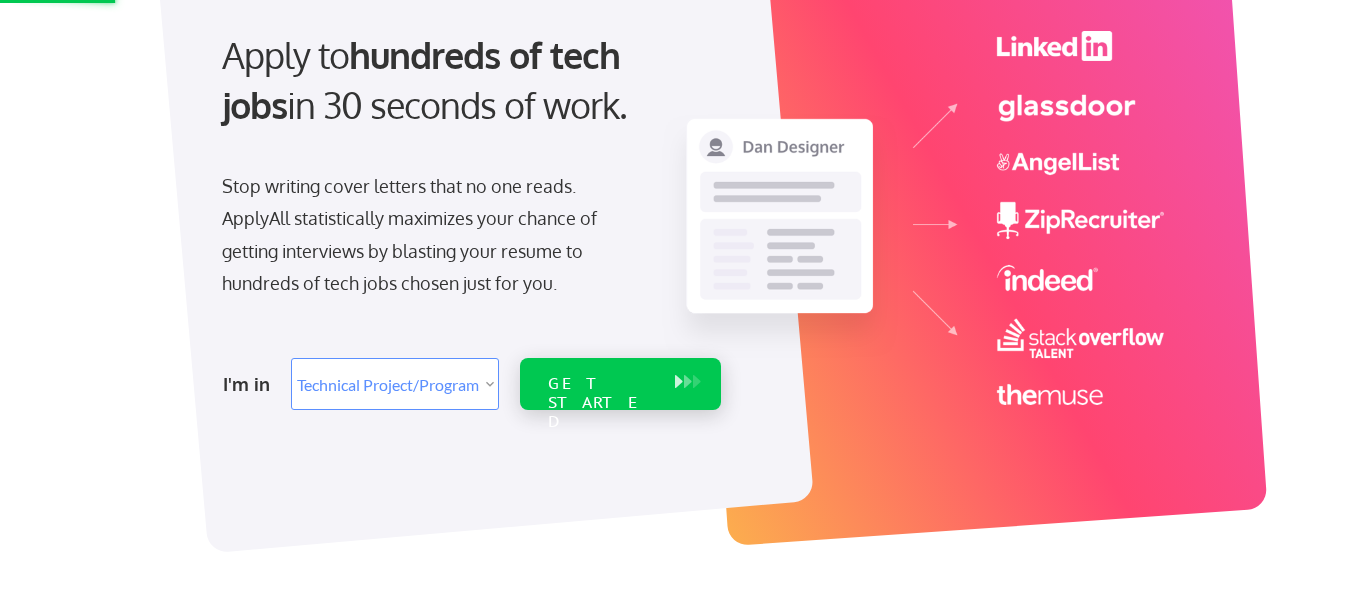 click on "GET STARTED" at bounding box center (601, 403) 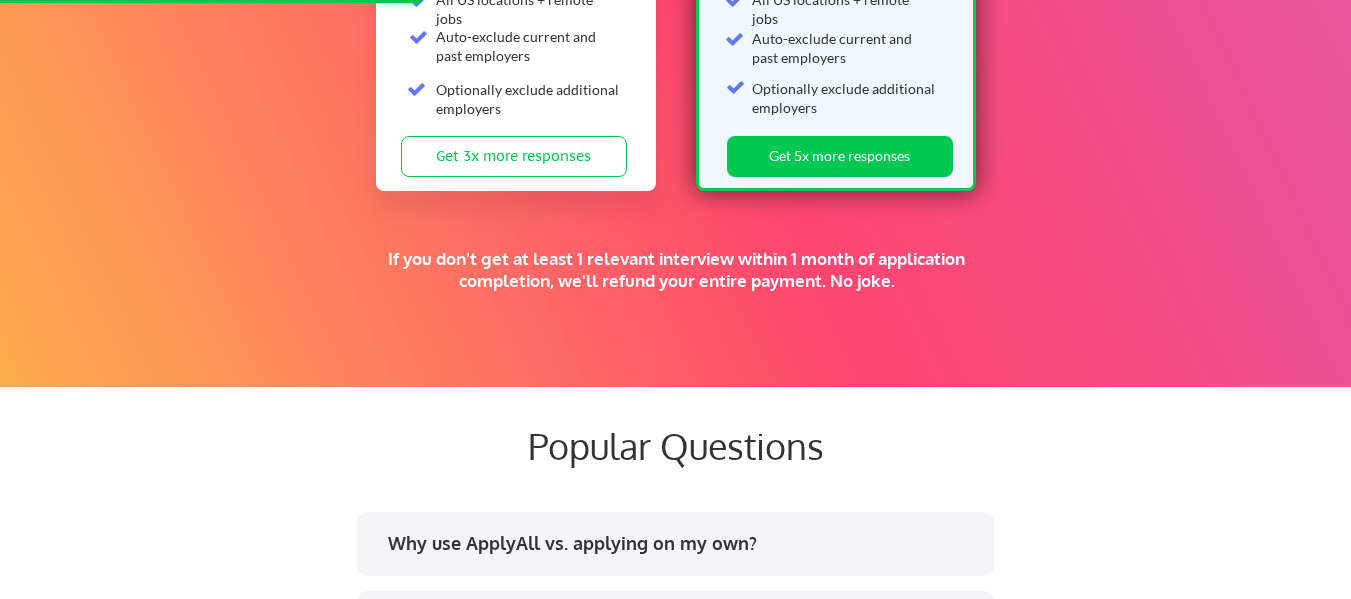 scroll, scrollTop: 3700, scrollLeft: 0, axis: vertical 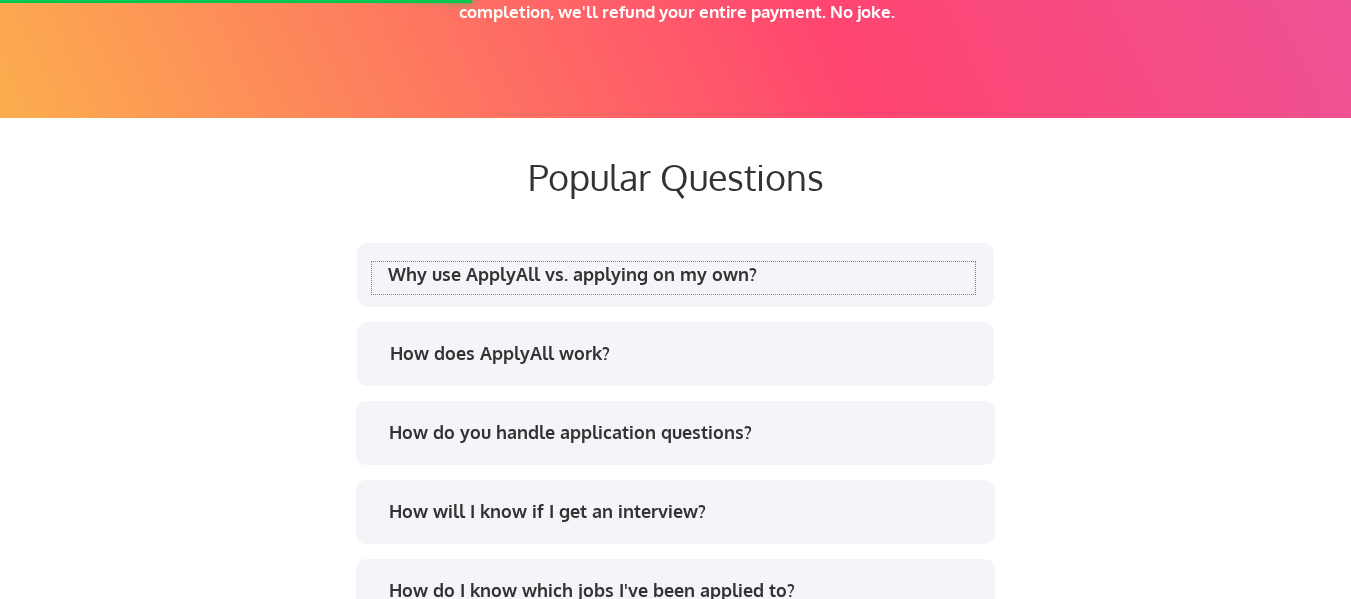 click on "Why use ApplyAll vs. applying on my own?" at bounding box center (673, 278) 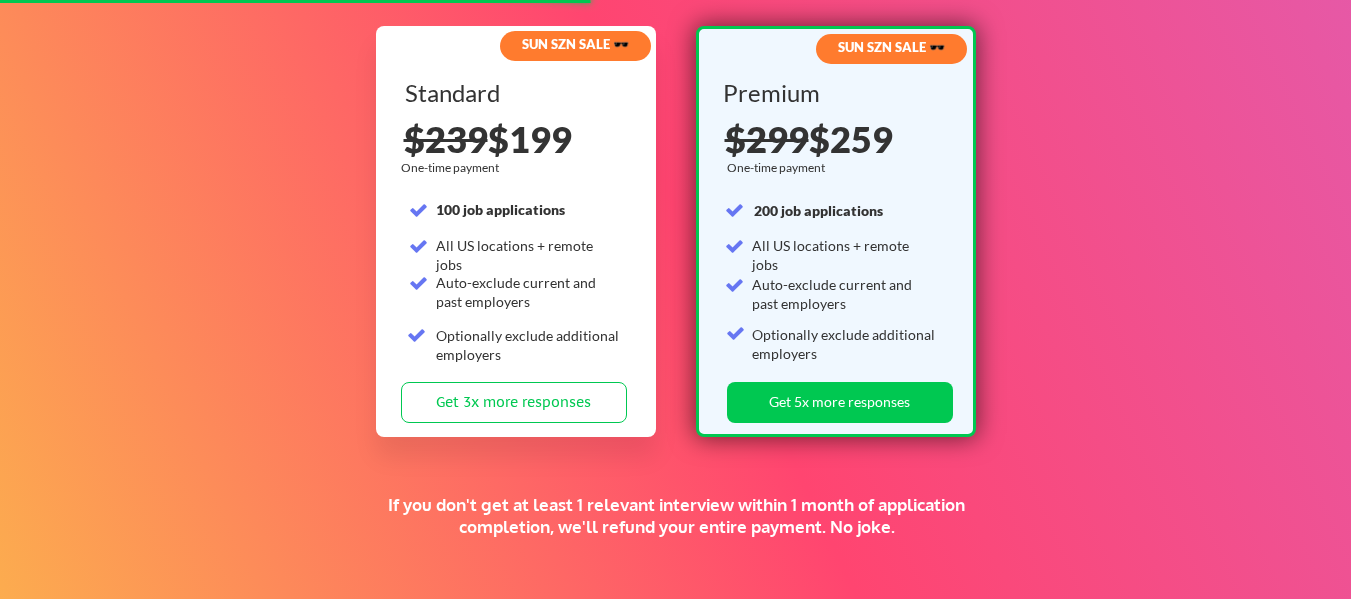 scroll, scrollTop: 3200, scrollLeft: 0, axis: vertical 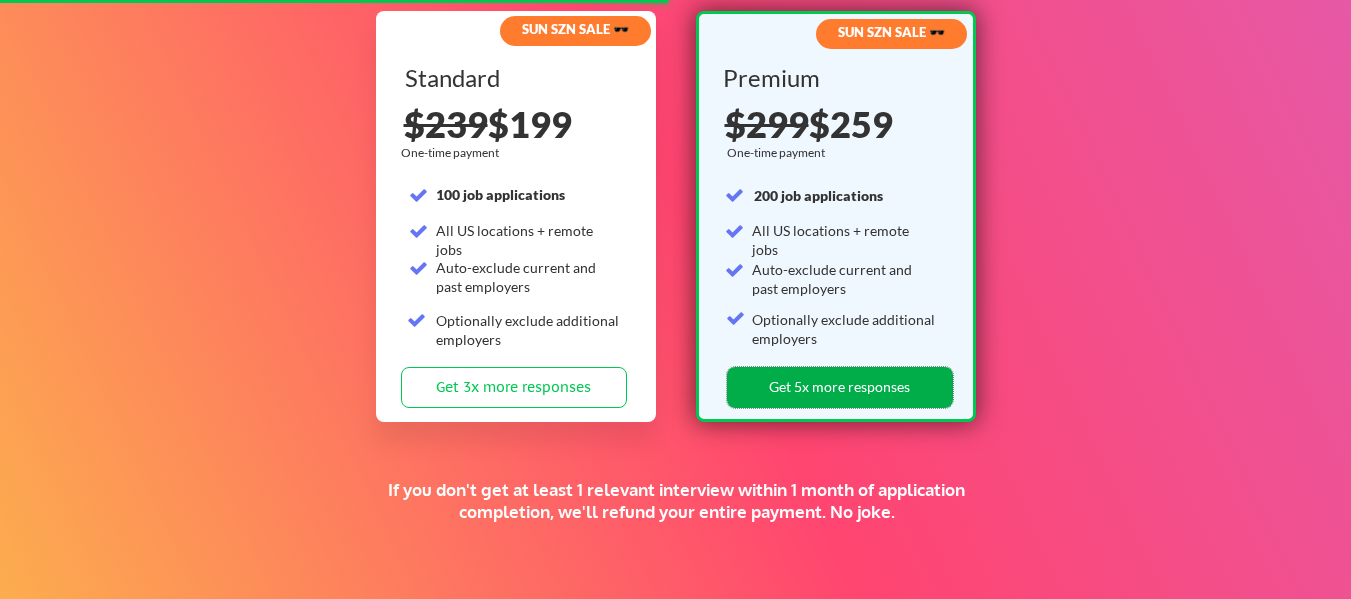 click on "Get 5x more responses" at bounding box center (840, 387) 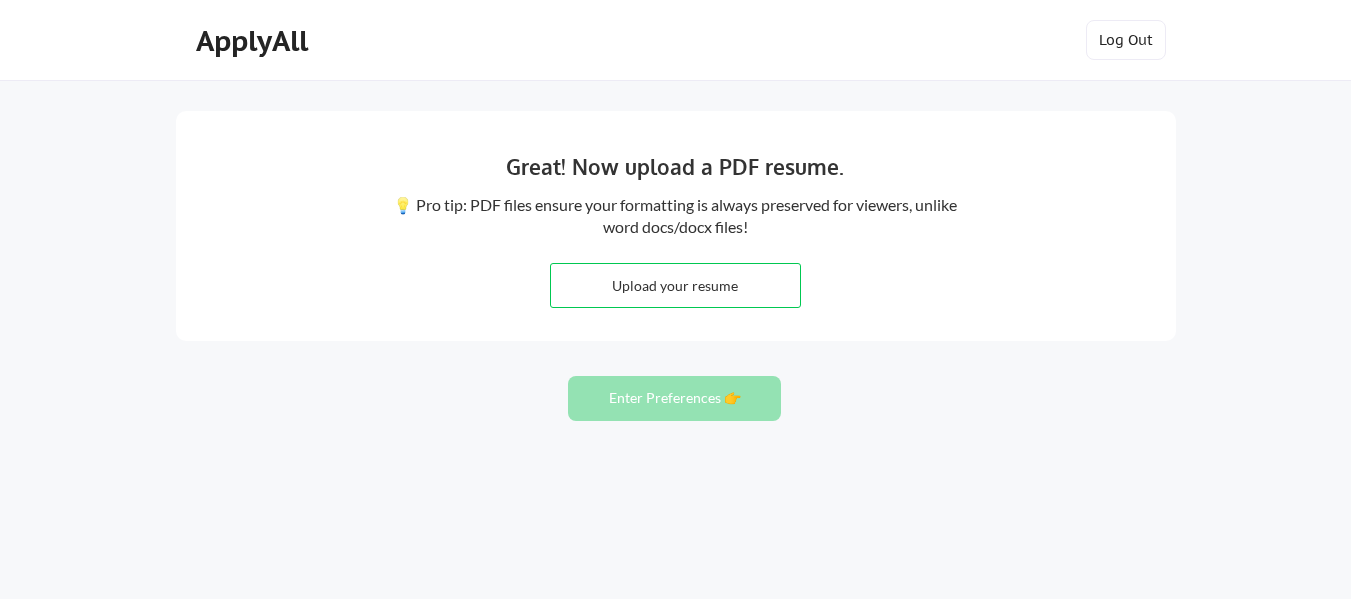 scroll, scrollTop: 0, scrollLeft: 0, axis: both 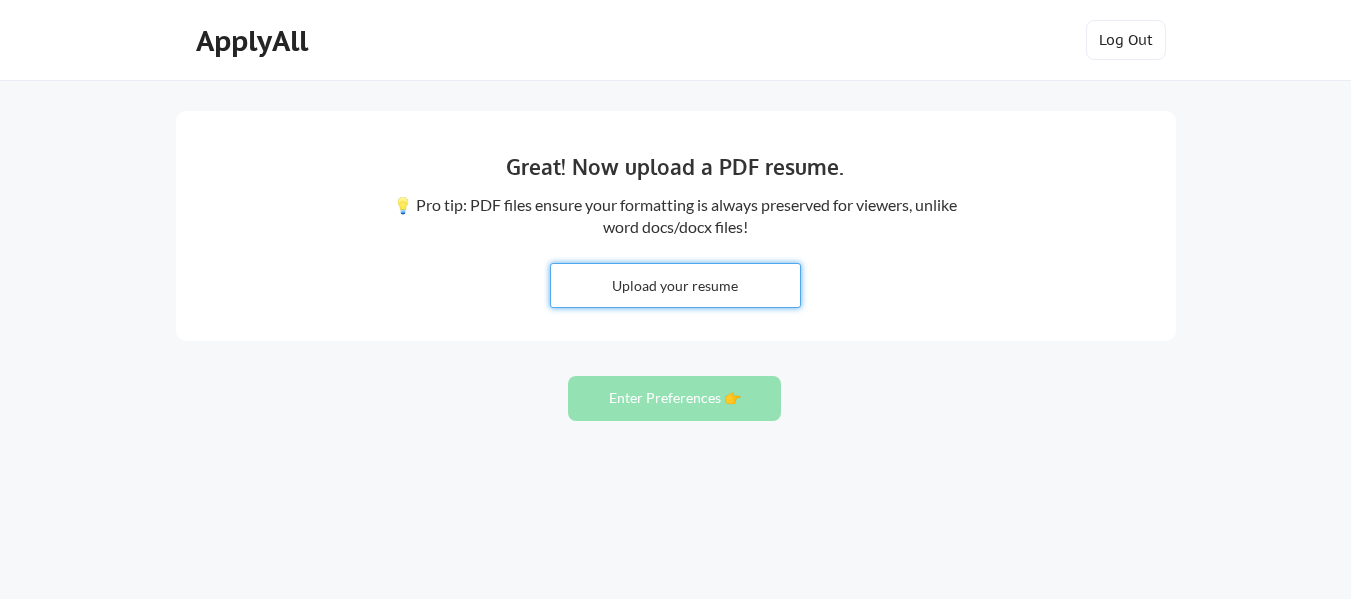 click at bounding box center (675, 285) 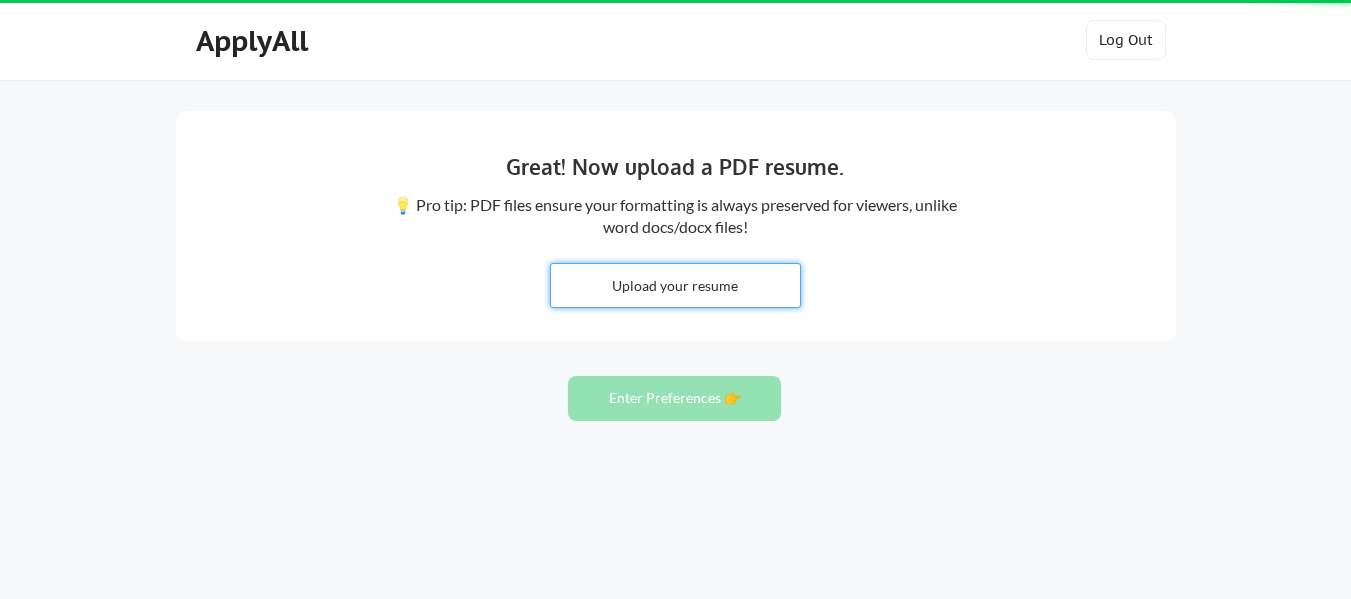 type 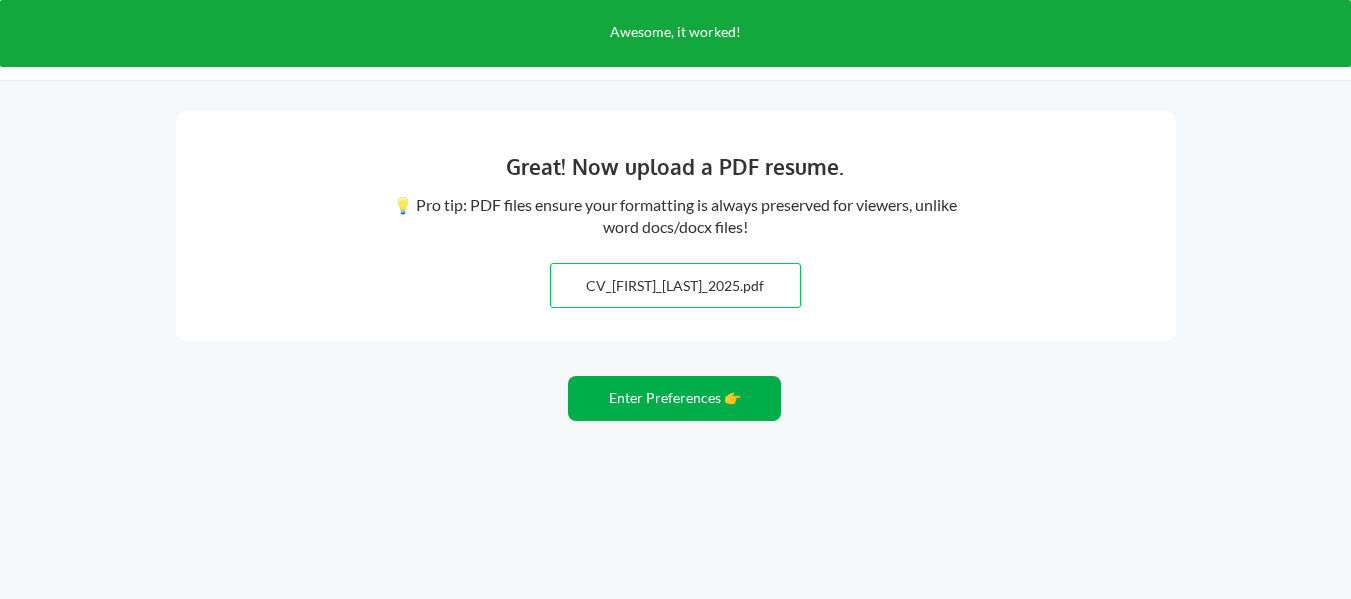 click on "Enter Preferences  👉" at bounding box center (674, 398) 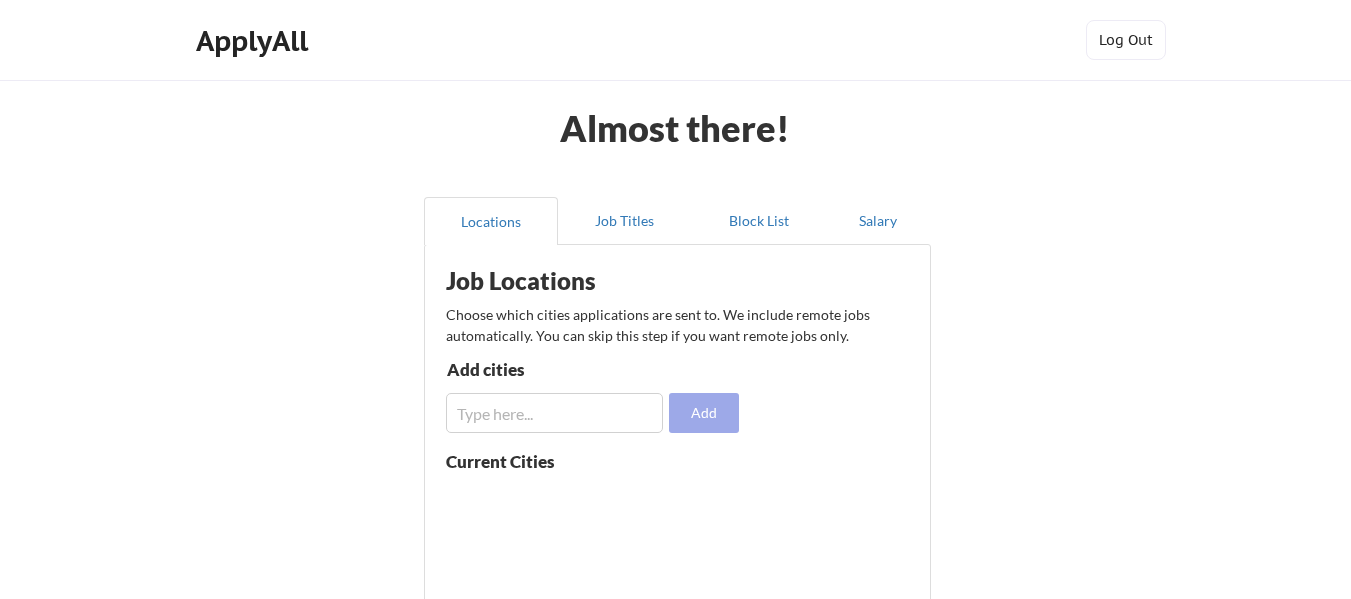 scroll, scrollTop: 0, scrollLeft: 0, axis: both 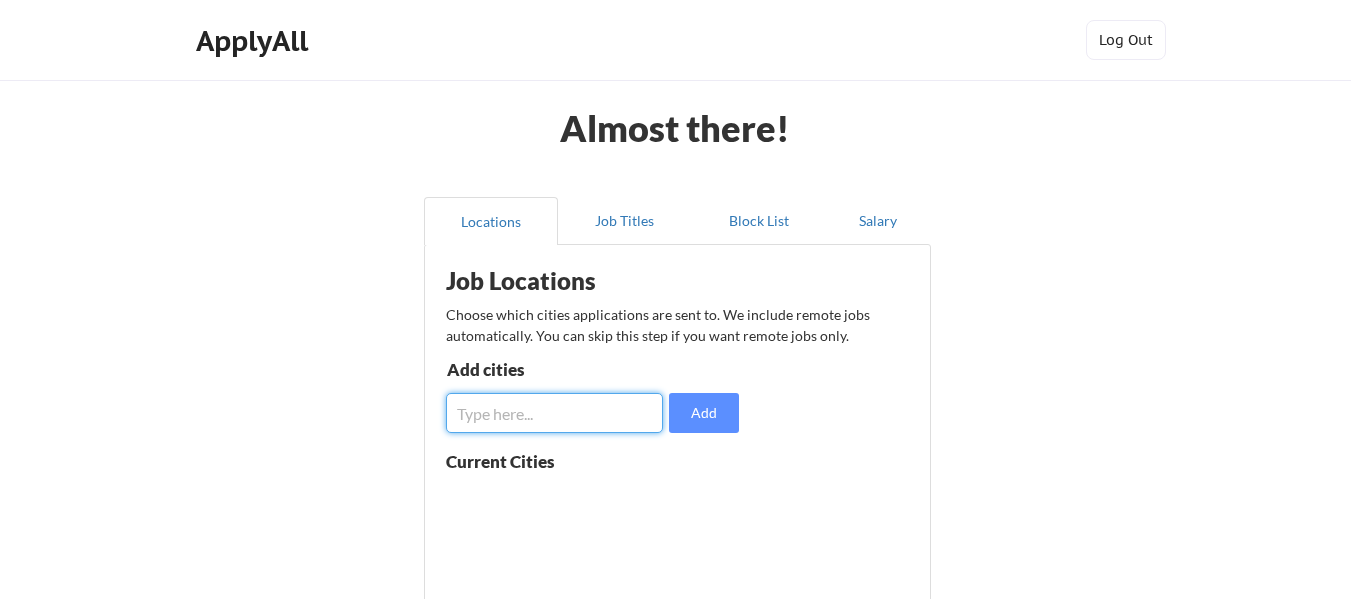 click at bounding box center [554, 413] 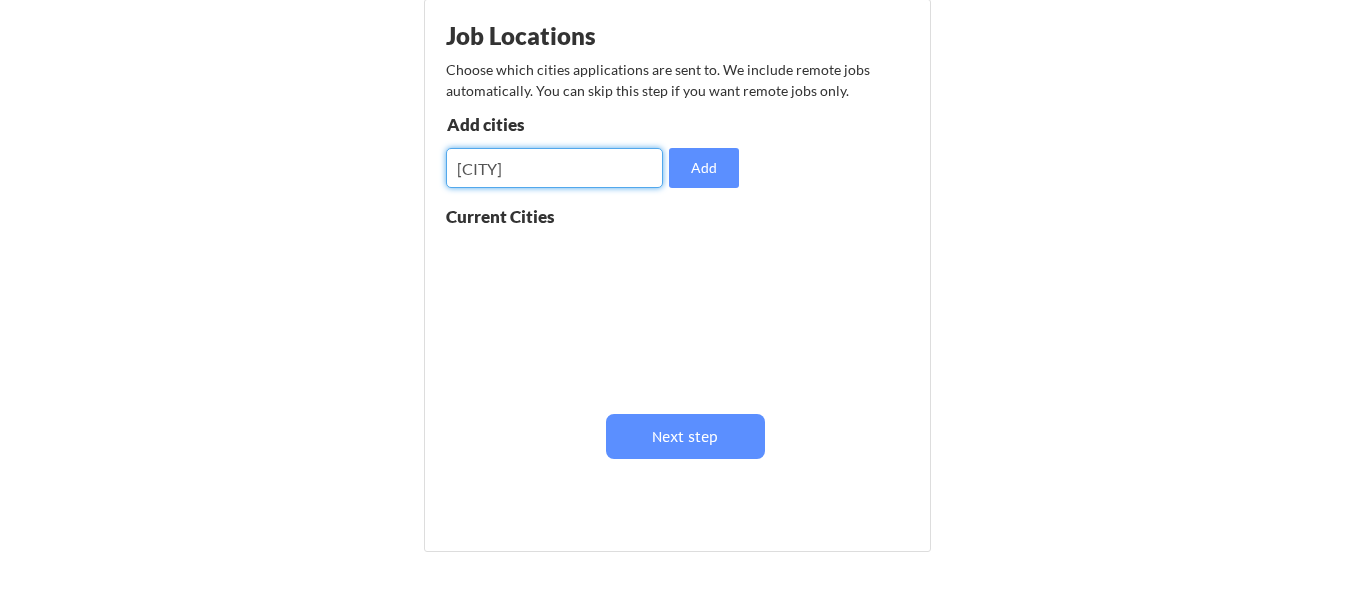 scroll, scrollTop: 200, scrollLeft: 0, axis: vertical 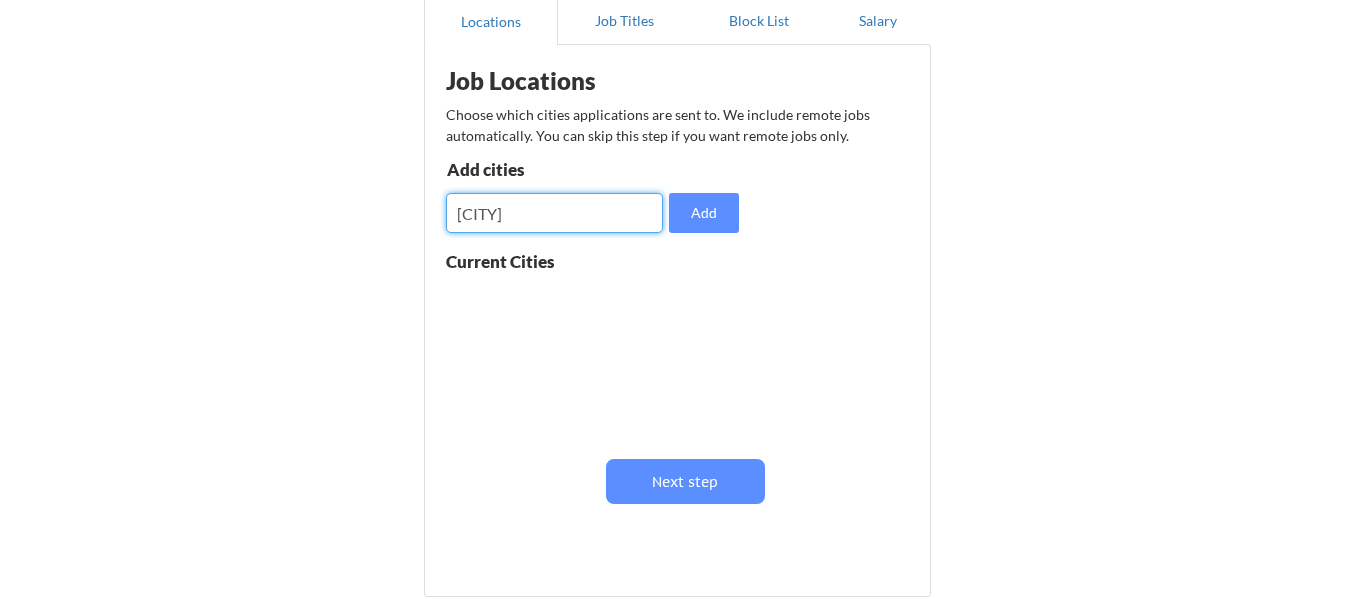 type on "Barcelona" 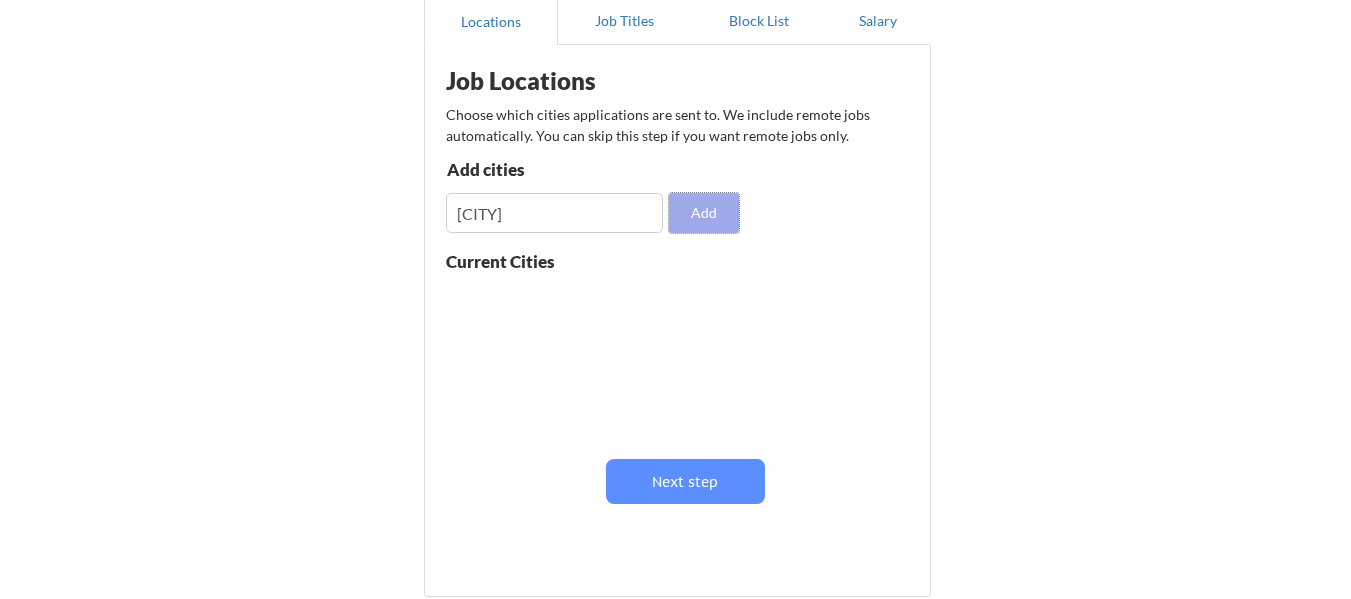 click on "Add" at bounding box center (704, 213) 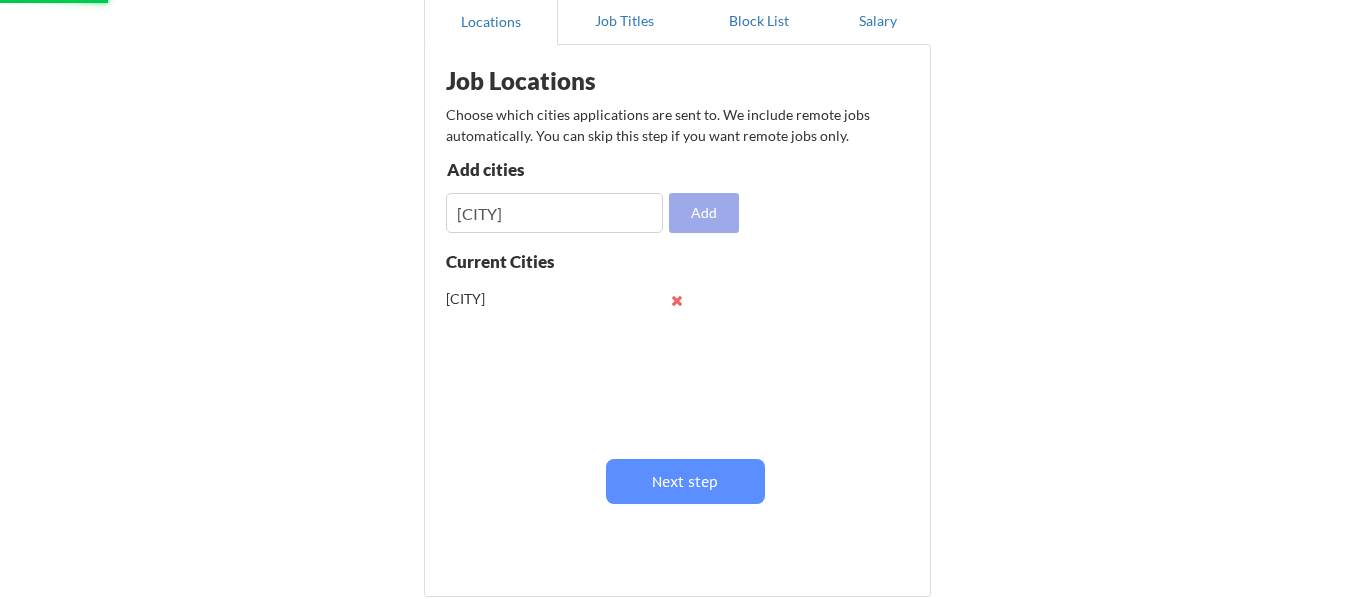 type 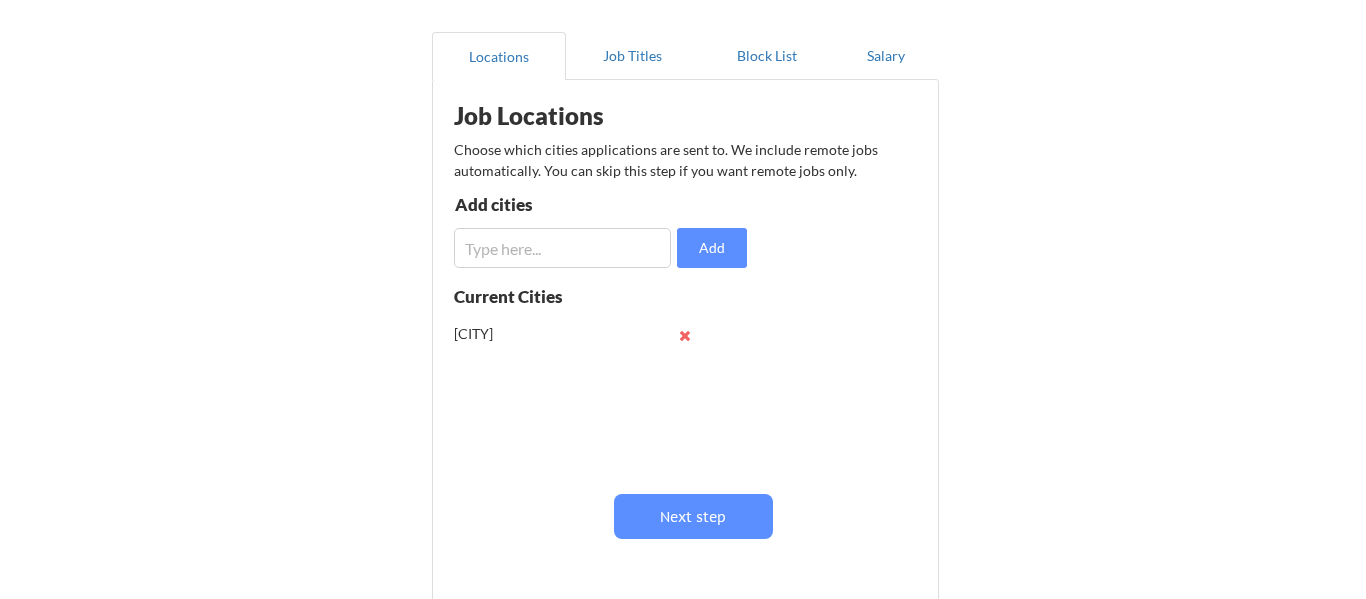 scroll, scrollTop: 200, scrollLeft: 0, axis: vertical 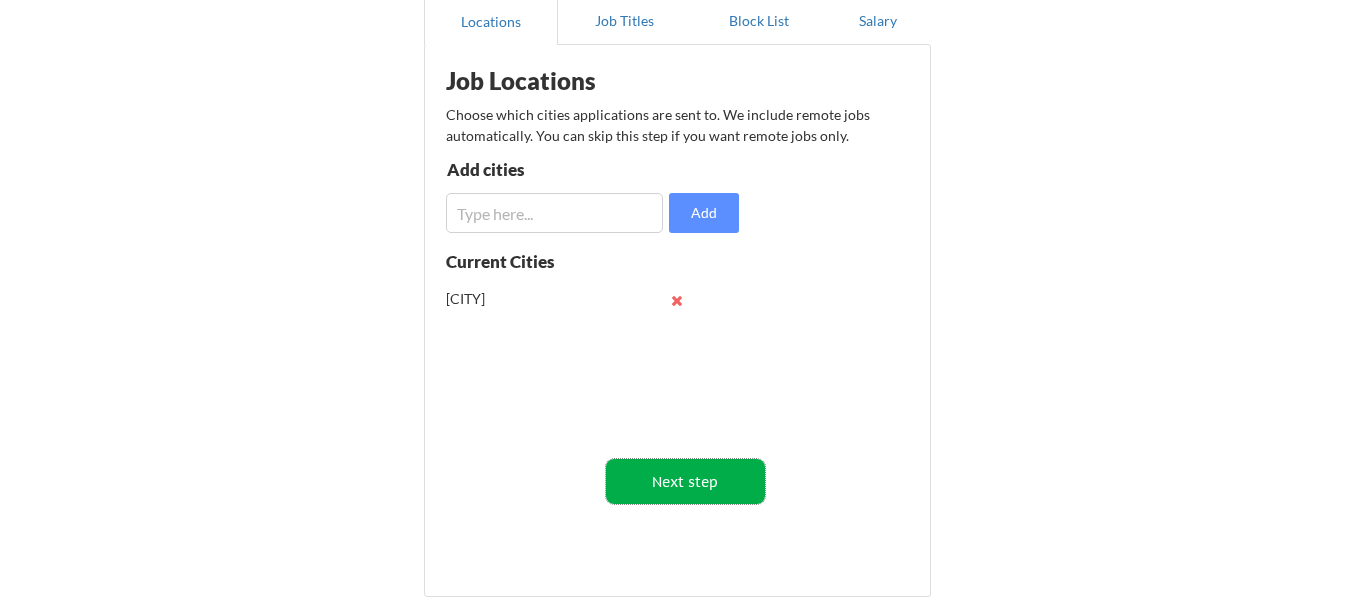 click on "Next step" at bounding box center [685, 481] 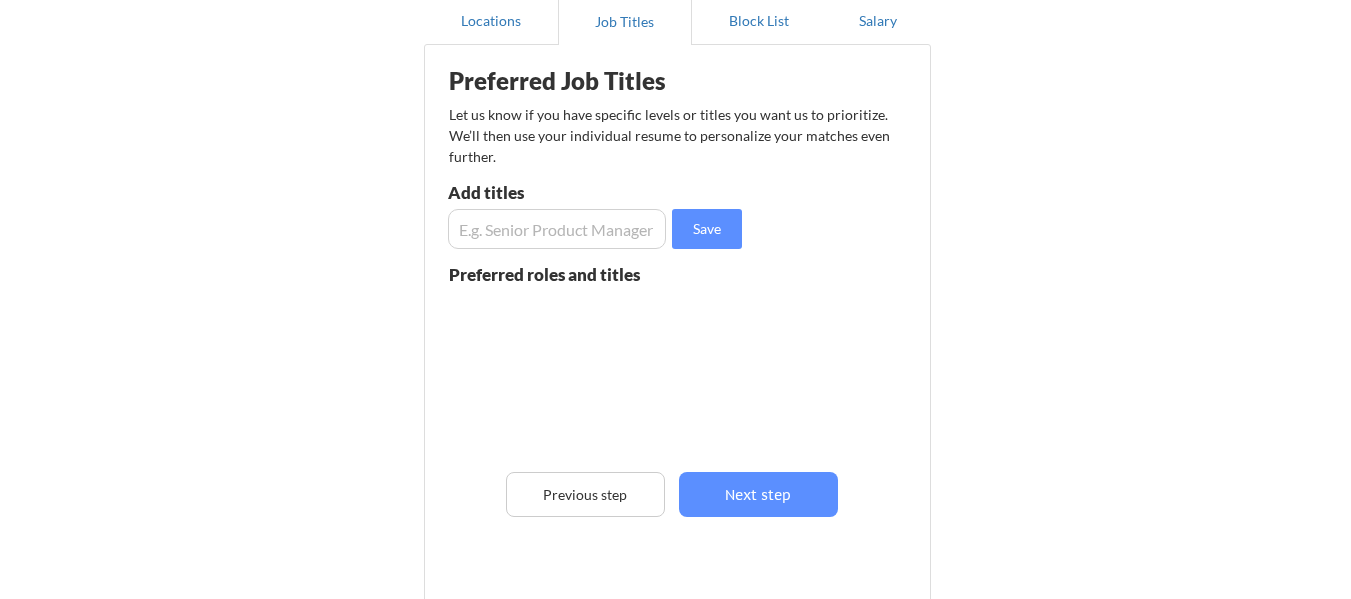 click at bounding box center (557, 229) 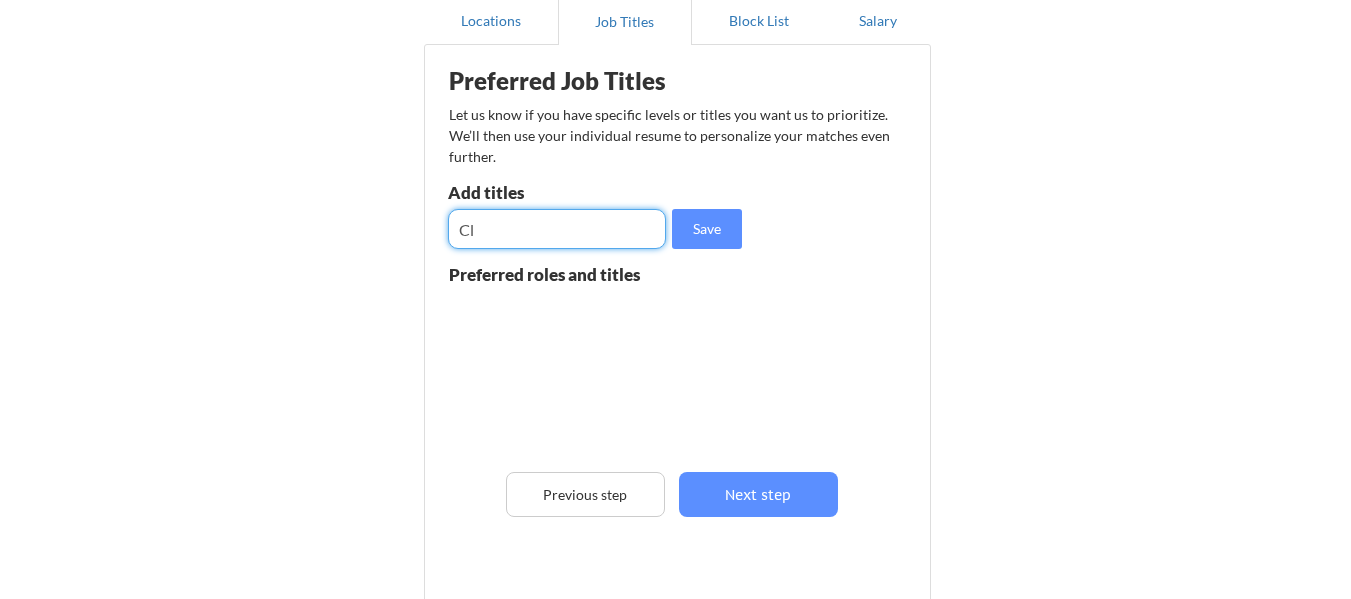 type on "C" 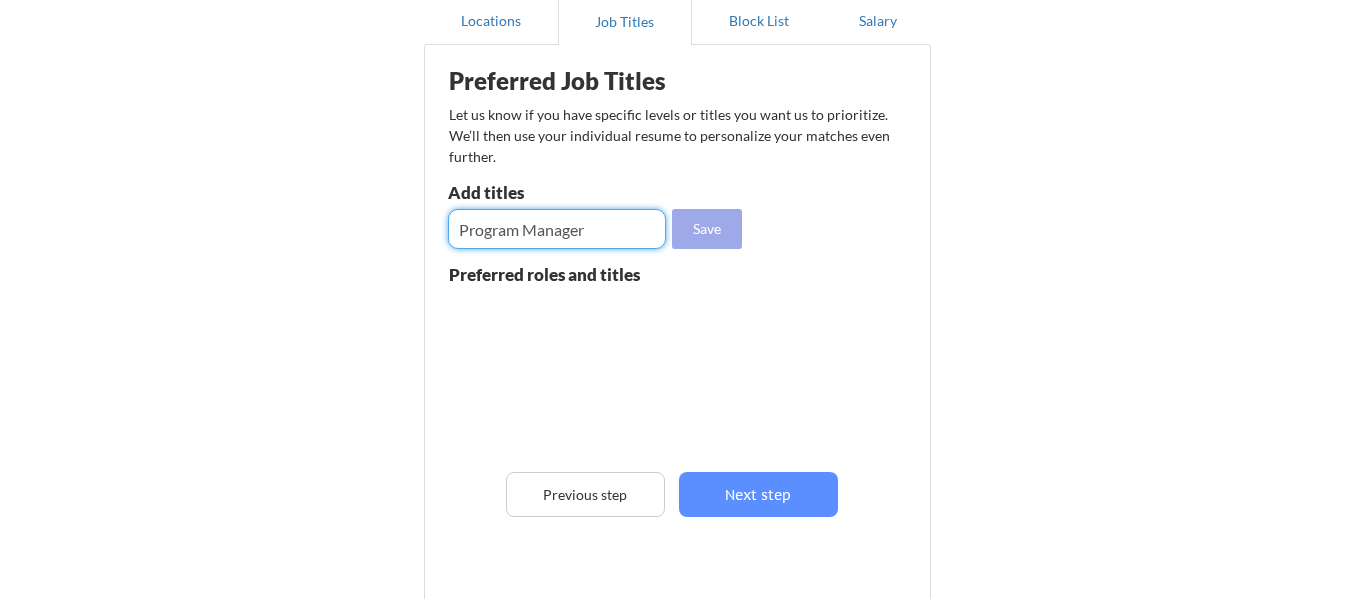 type on "Program Manager" 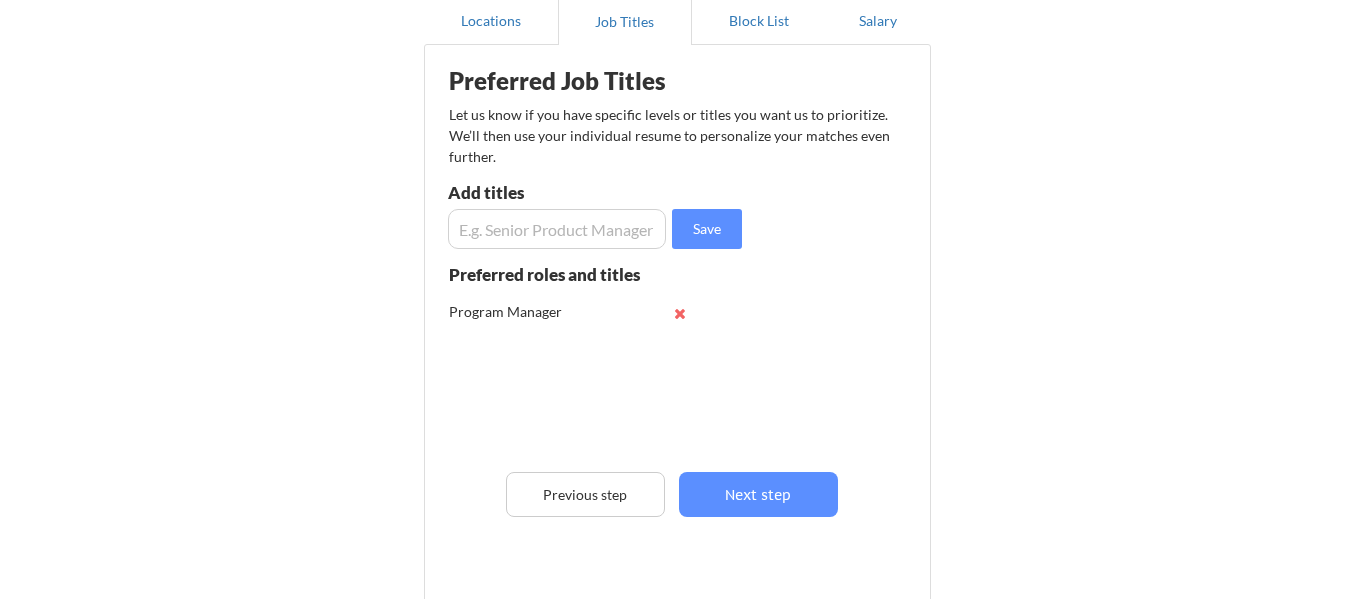 click at bounding box center [557, 229] 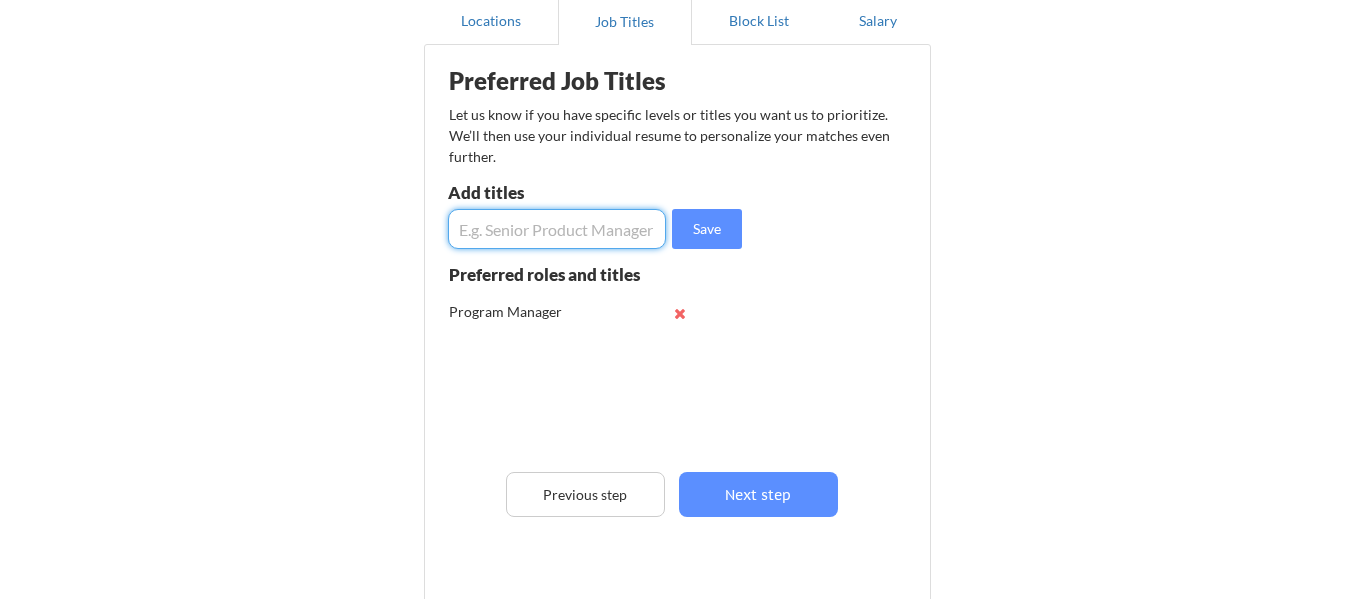 click at bounding box center (557, 229) 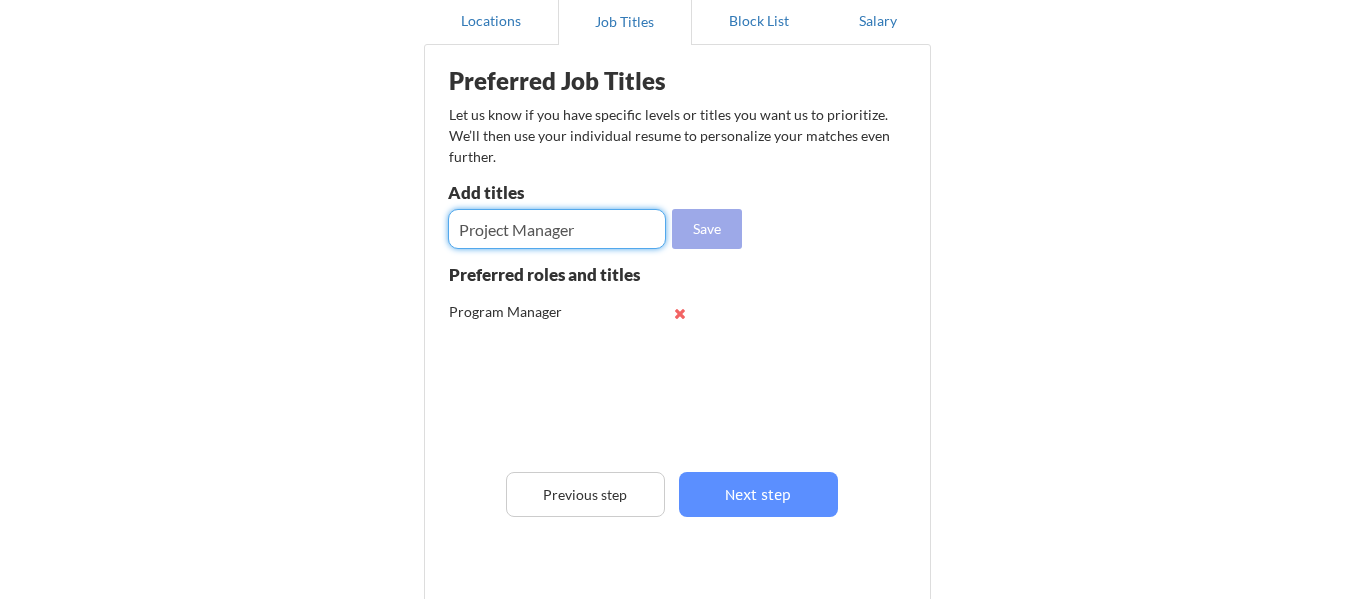 type on "Project Manager" 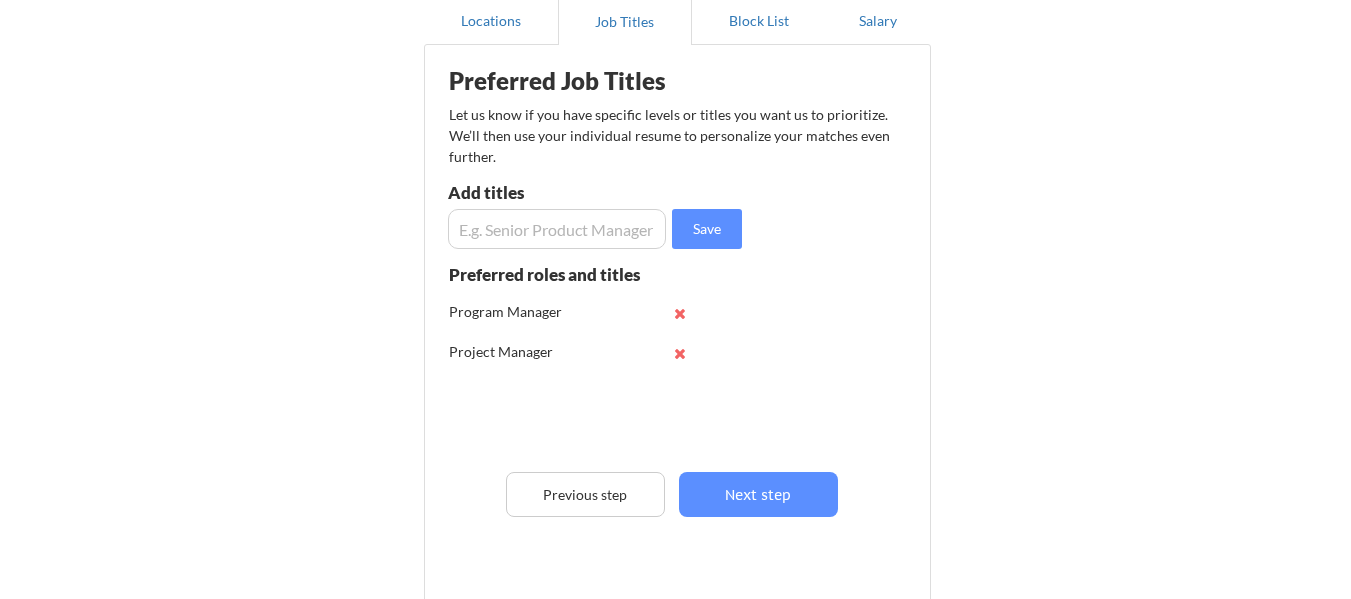 click at bounding box center [557, 229] 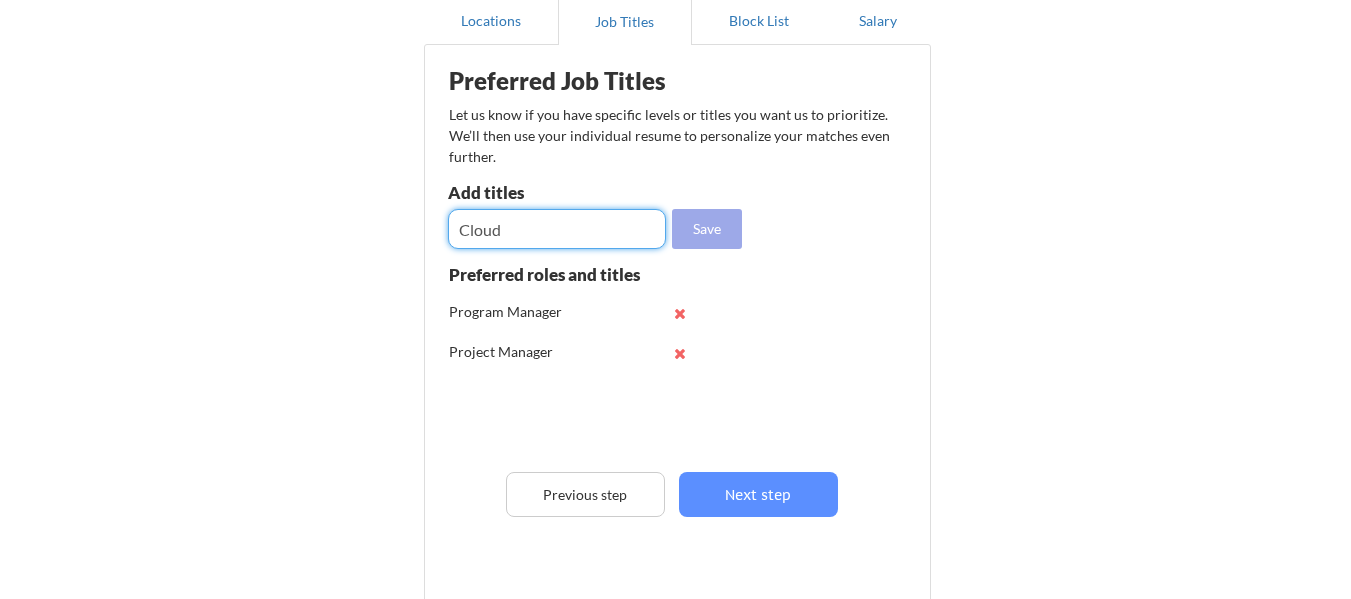 type on "Cloud" 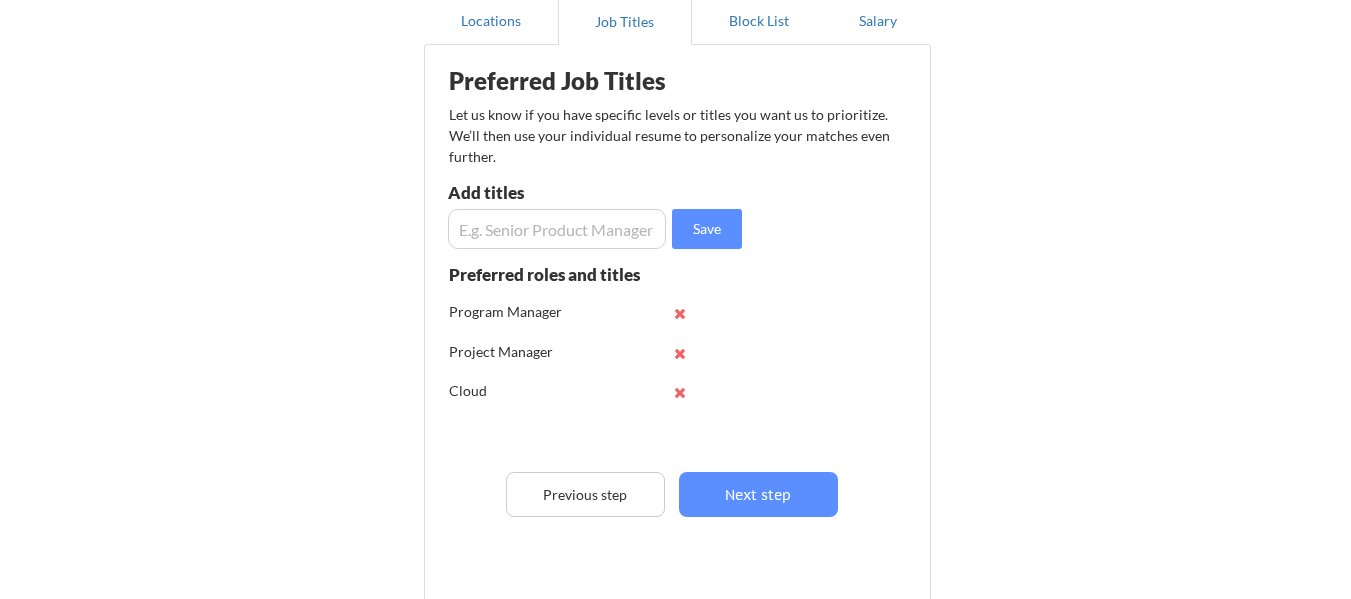 click at bounding box center [557, 229] 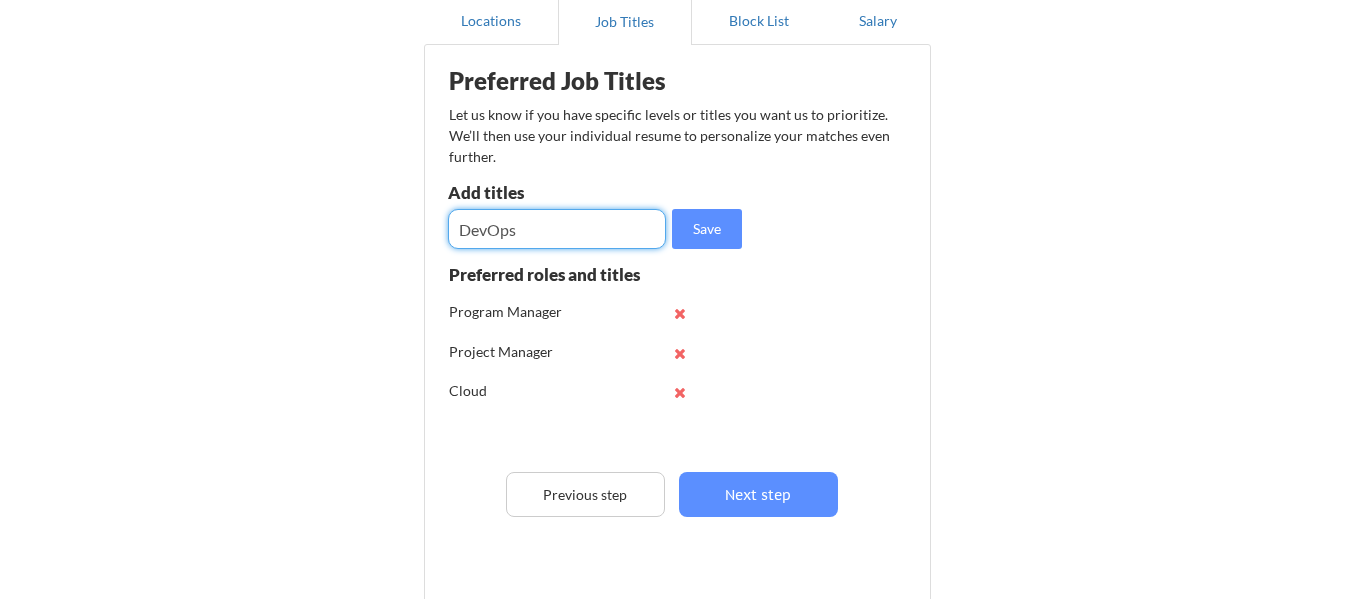 type on "DevOps" 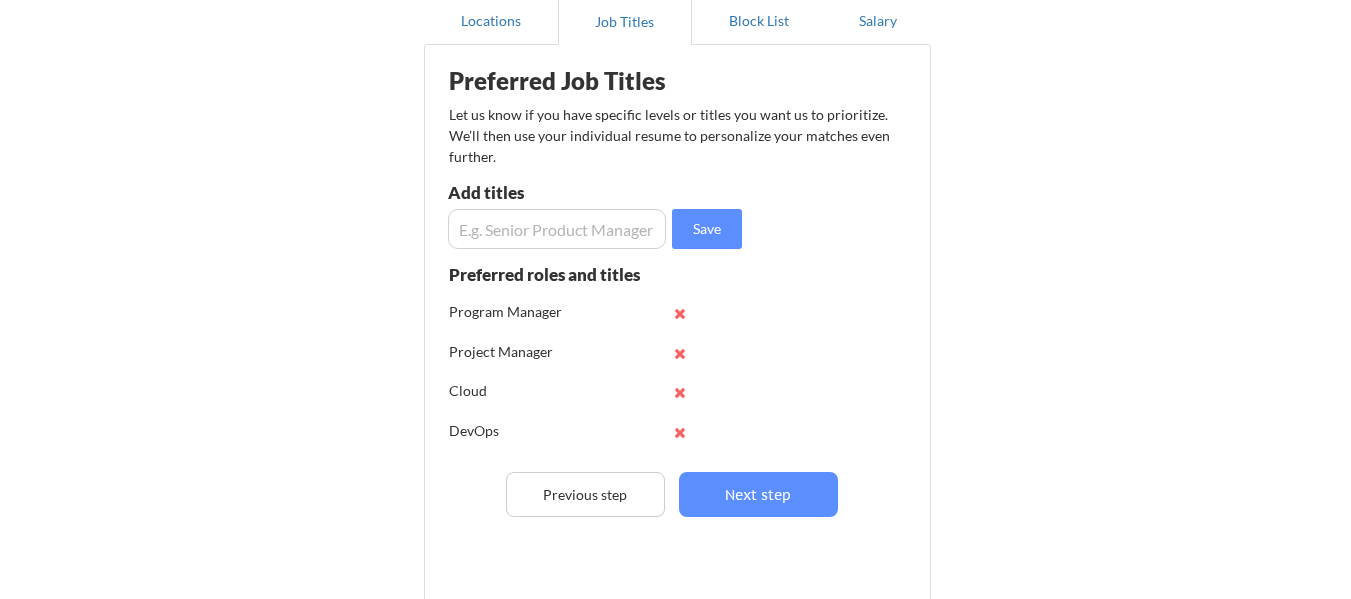 click at bounding box center (557, 229) 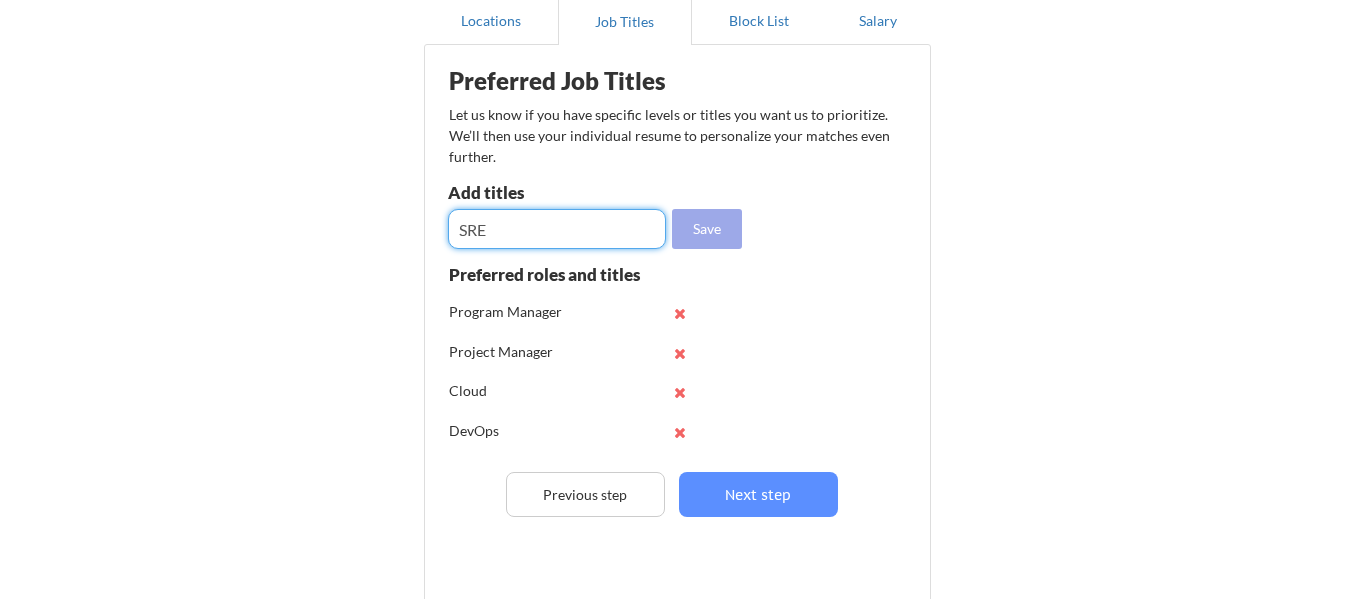 type on "SRE" 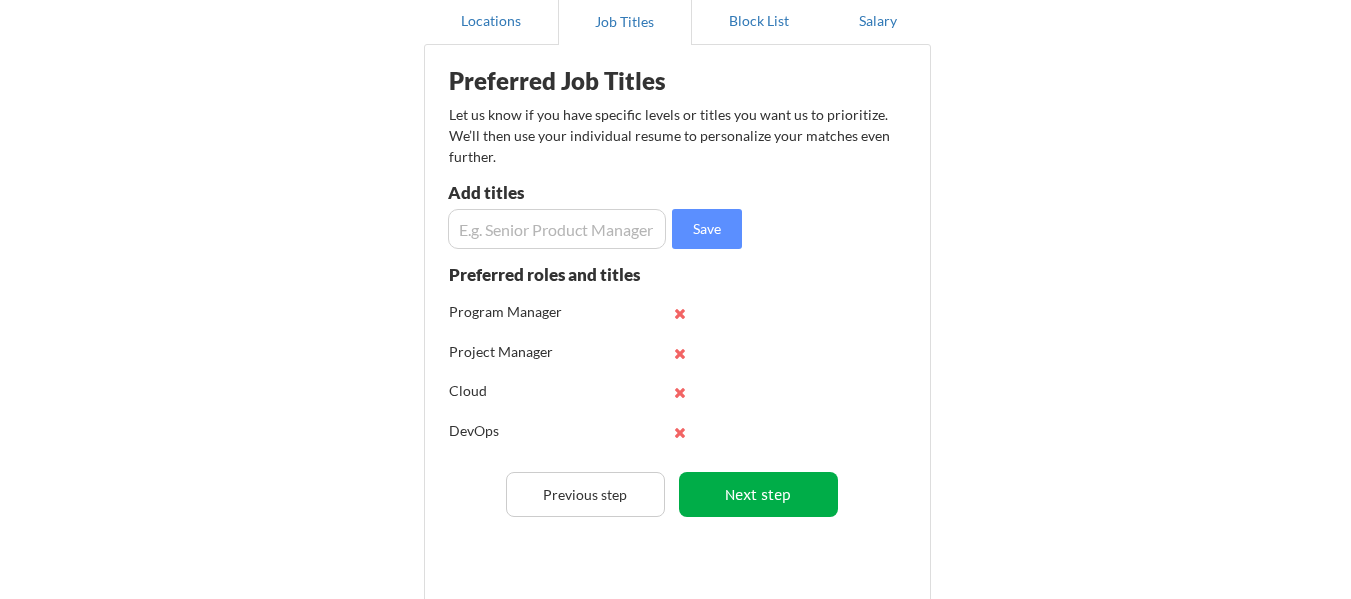 click on "Next step" at bounding box center [758, 494] 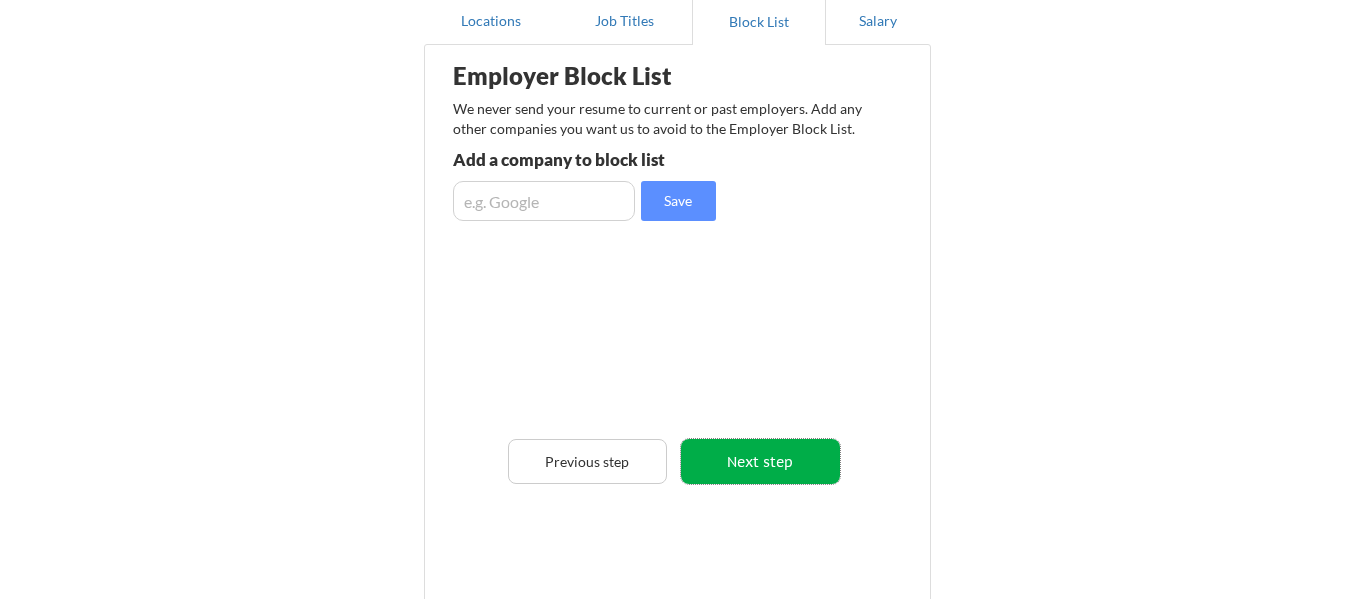click on "Next step" at bounding box center [760, 461] 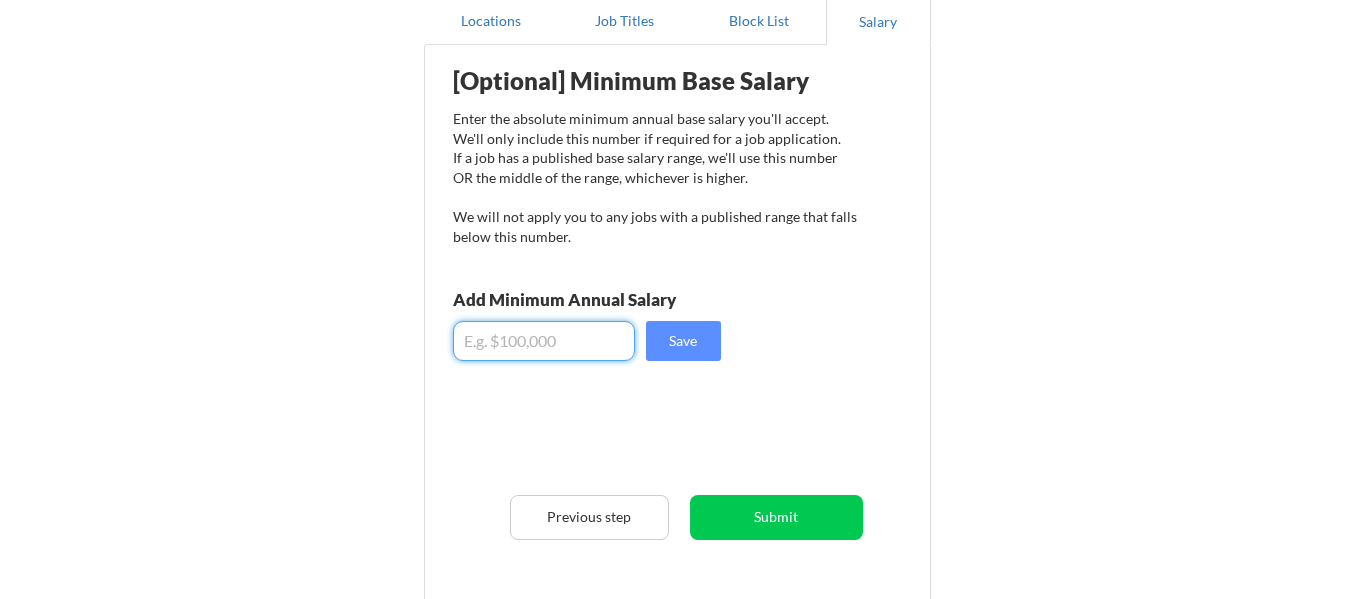 click at bounding box center (544, 341) 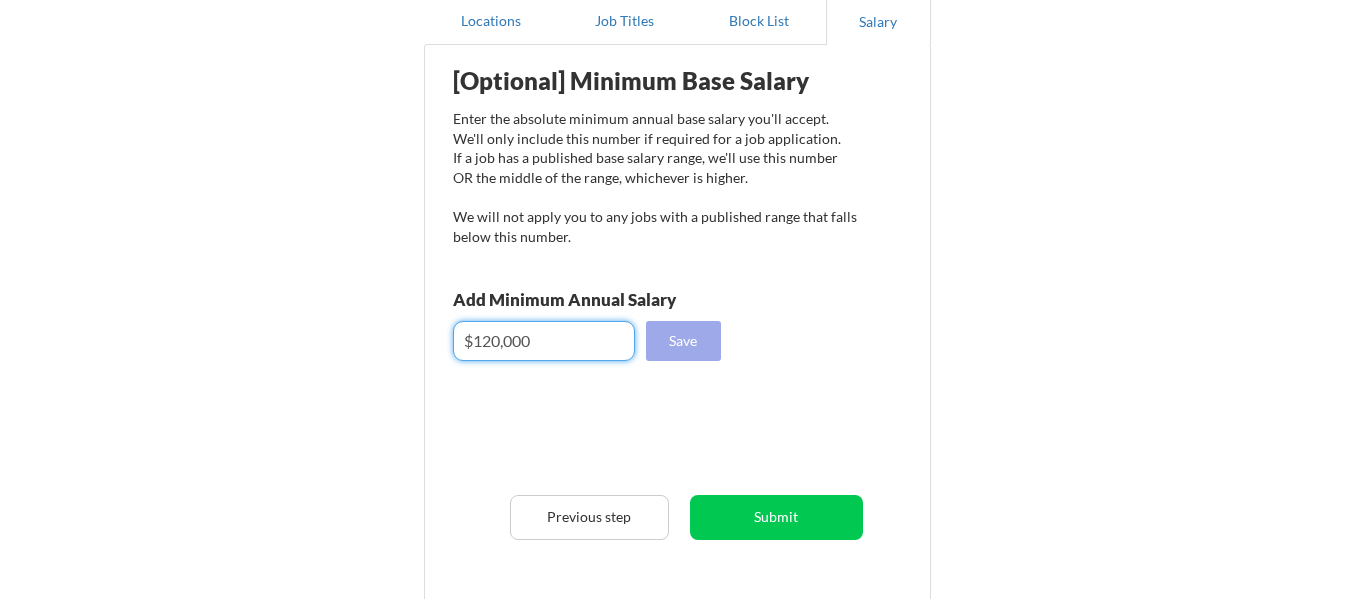 type on "$120,000" 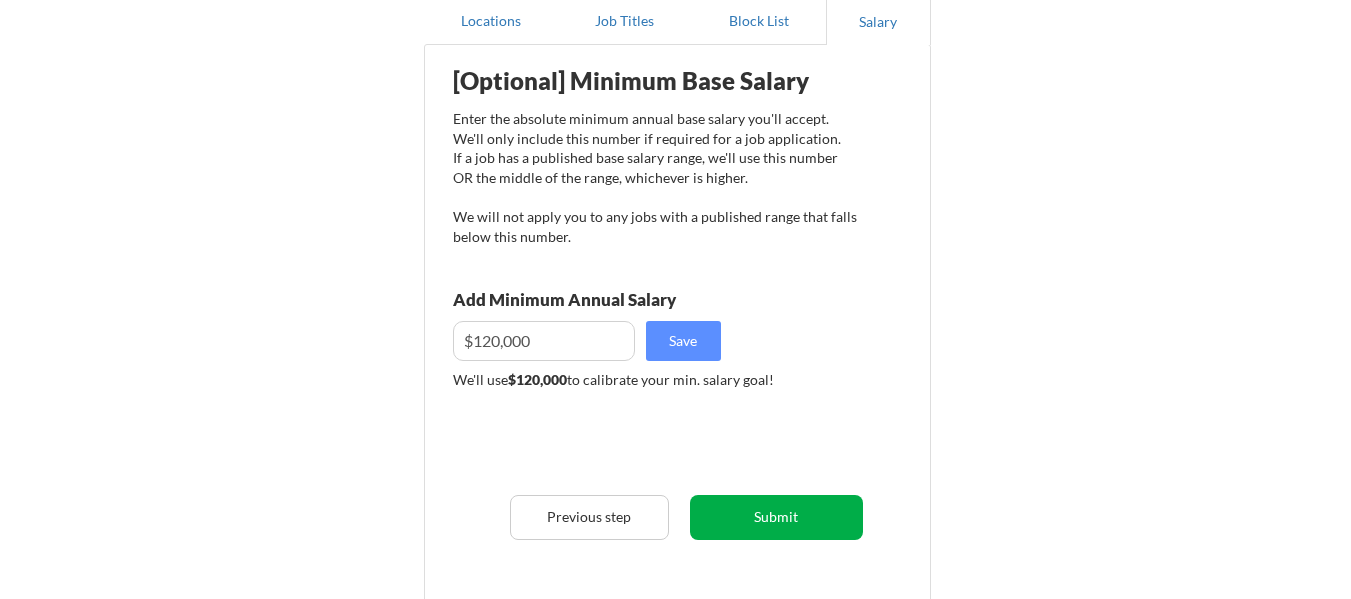 click on "Submit" at bounding box center [776, 517] 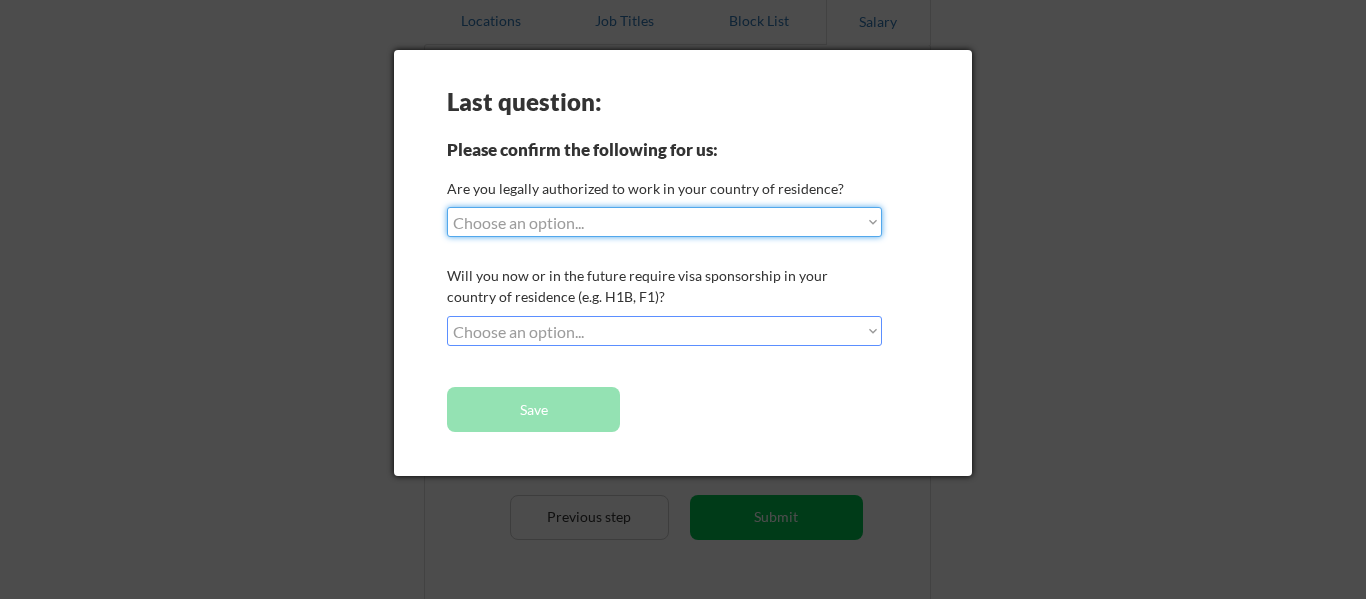 click on "Choose an option... Yes, I am a US Citizen Yes, I am a Canadian Citizen Yes, I am a US Green Card Holder Yes, I am an Other Permanent Resident Yes, I am here on a visa (H1B, OPT, etc.) No, I am not (yet) authorized" at bounding box center [664, 222] 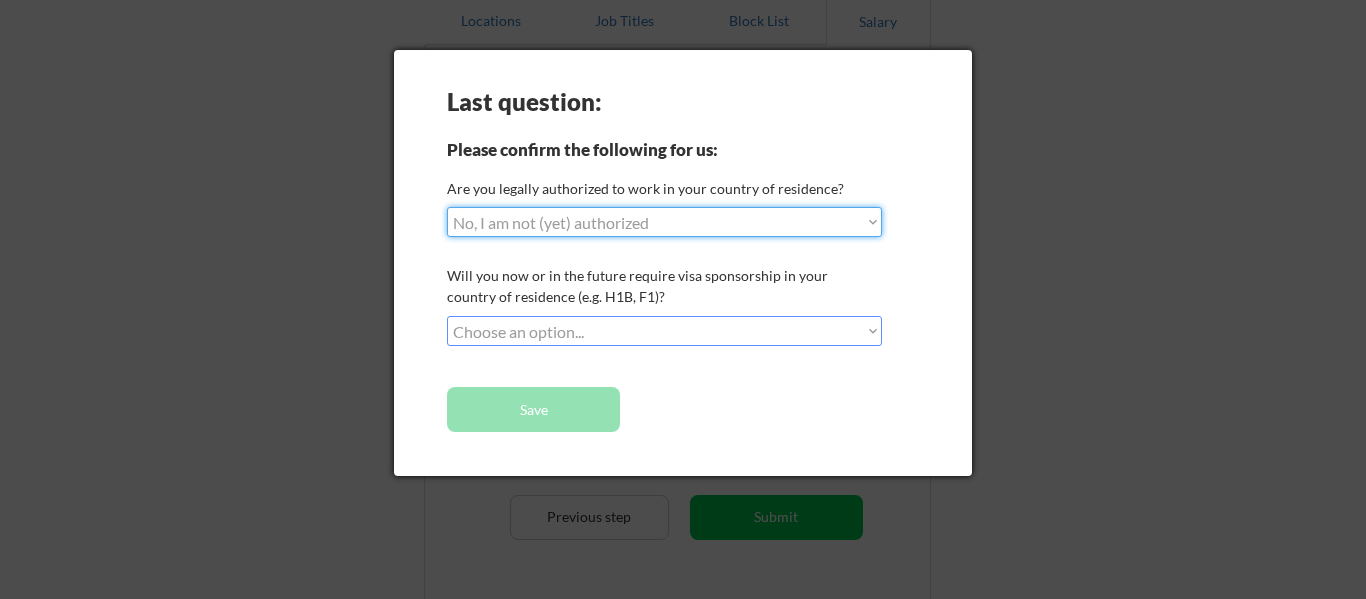 click on "Choose an option... Yes, I am a US Citizen Yes, I am a Canadian Citizen Yes, I am a US Green Card Holder Yes, I am an Other Permanent Resident Yes, I am here on a visa (H1B, OPT, etc.) No, I am not (yet) authorized" at bounding box center [664, 222] 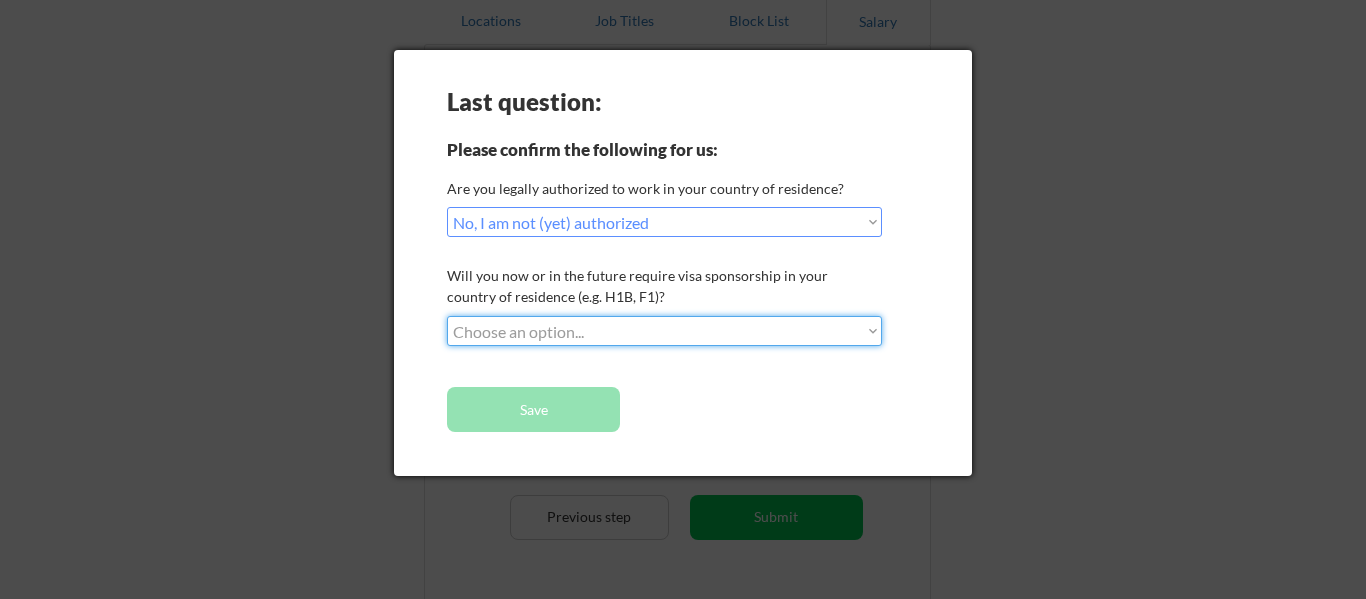 click on "Choose an option... No, I will not need sponsorship Yes, I will need sponsorship" at bounding box center [664, 331] 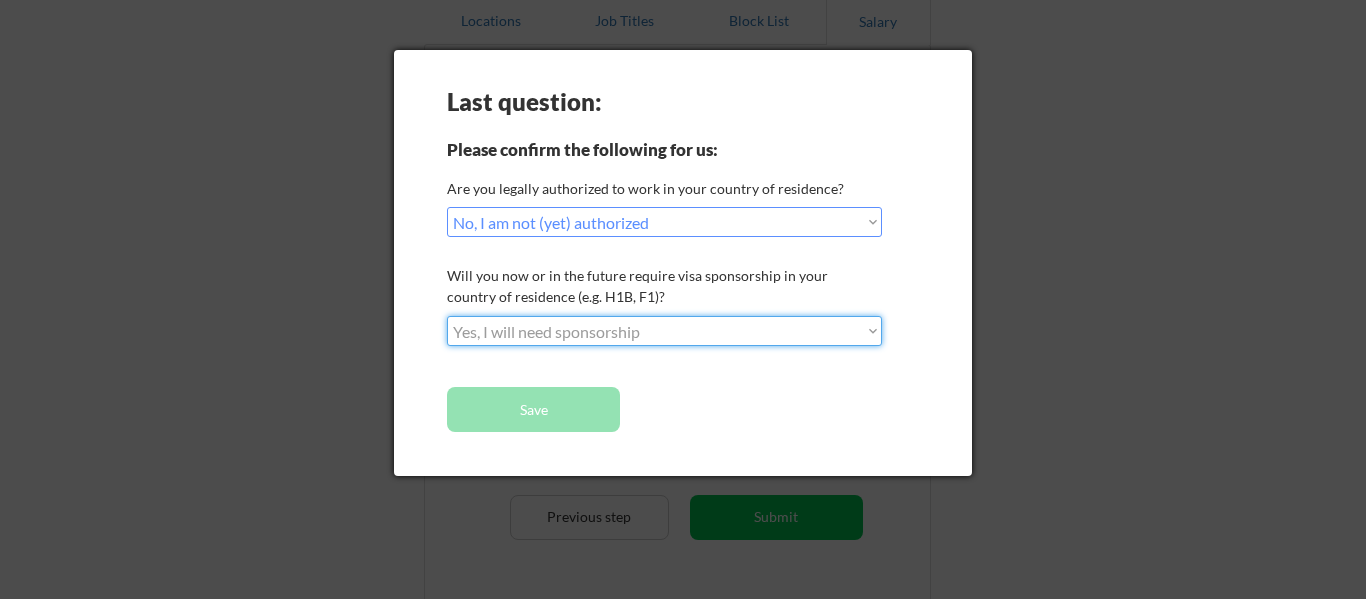 click on "Choose an option... No, I will not need sponsorship Yes, I will need sponsorship" at bounding box center (664, 331) 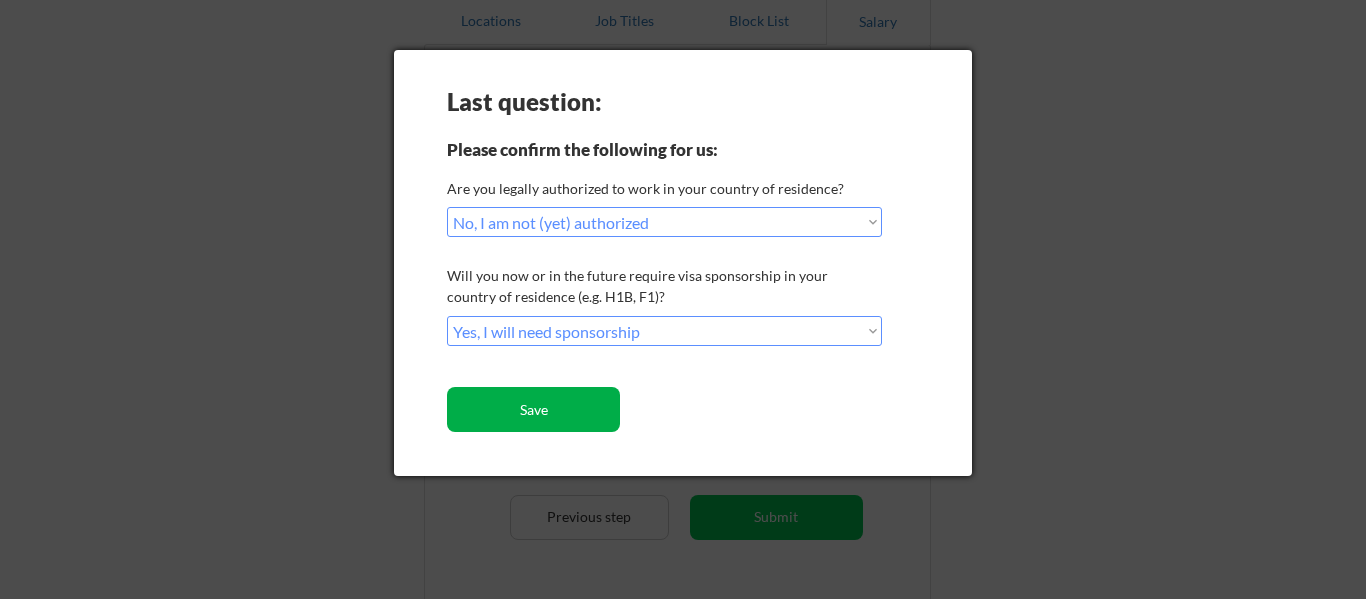 click on "Save" at bounding box center [533, 409] 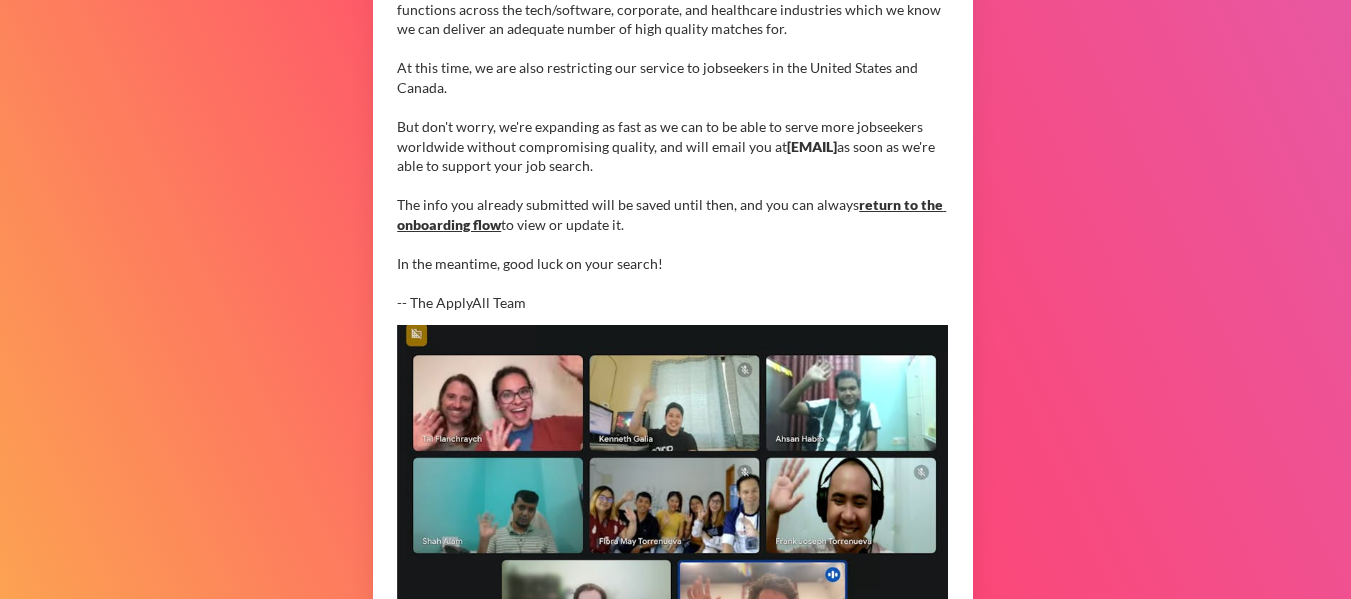 scroll, scrollTop: 700, scrollLeft: 0, axis: vertical 